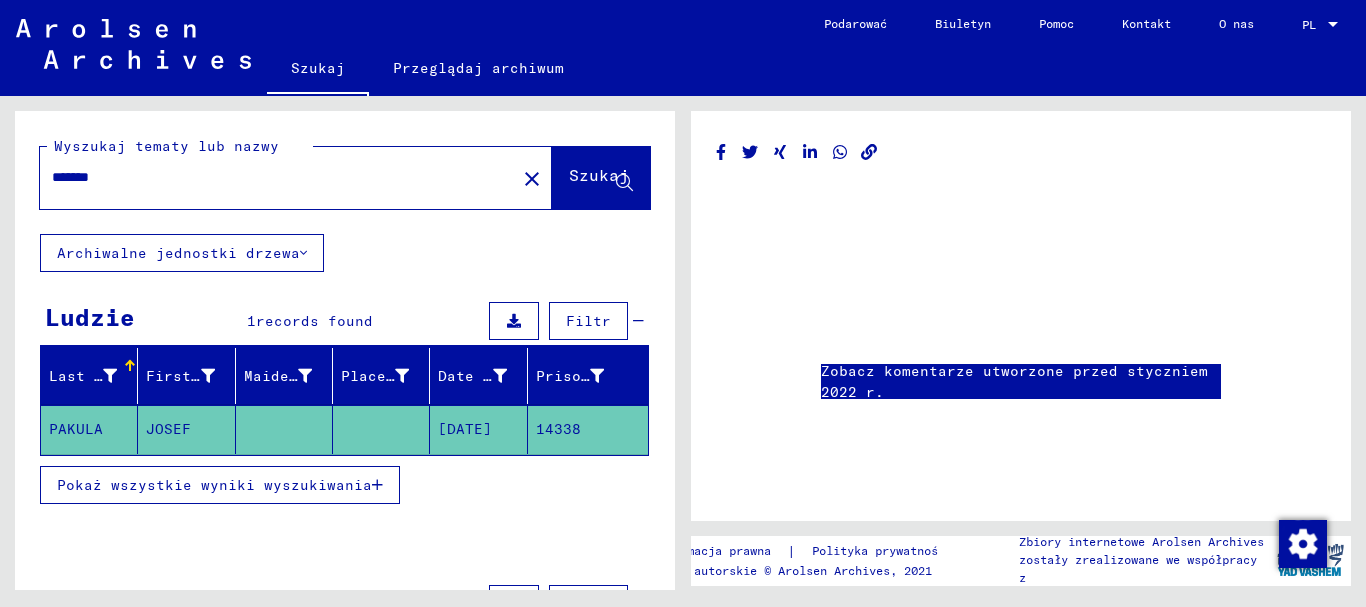 scroll, scrollTop: 0, scrollLeft: 0, axis: both 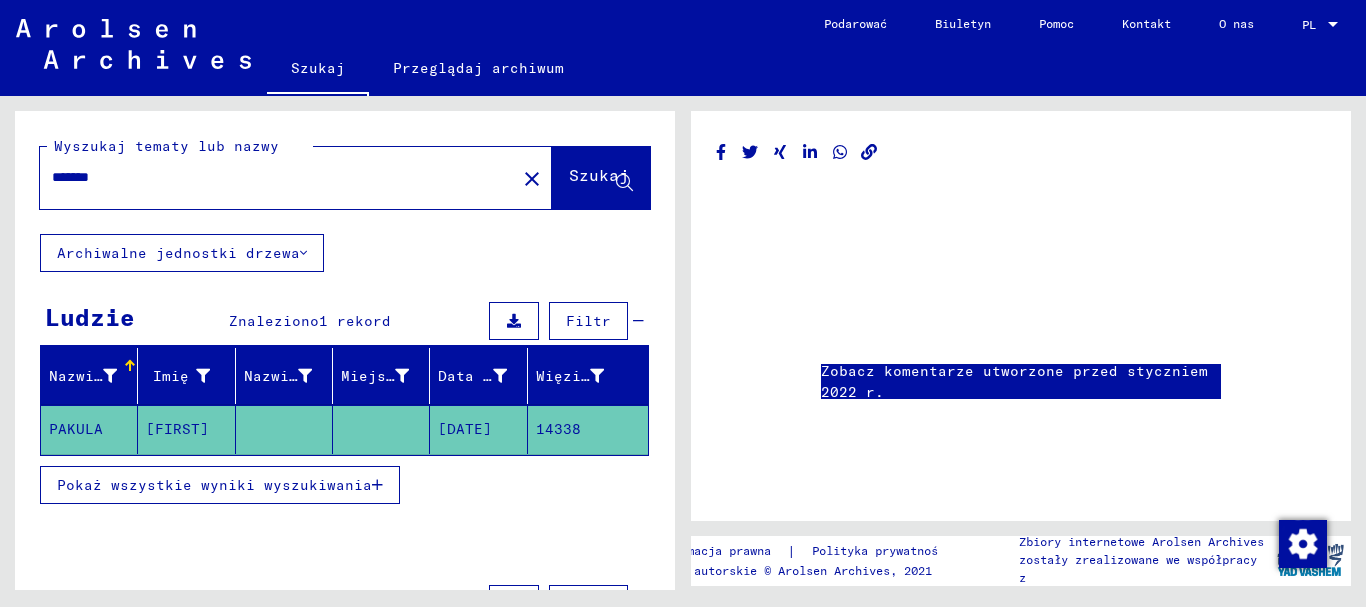 click on "[DATE]" 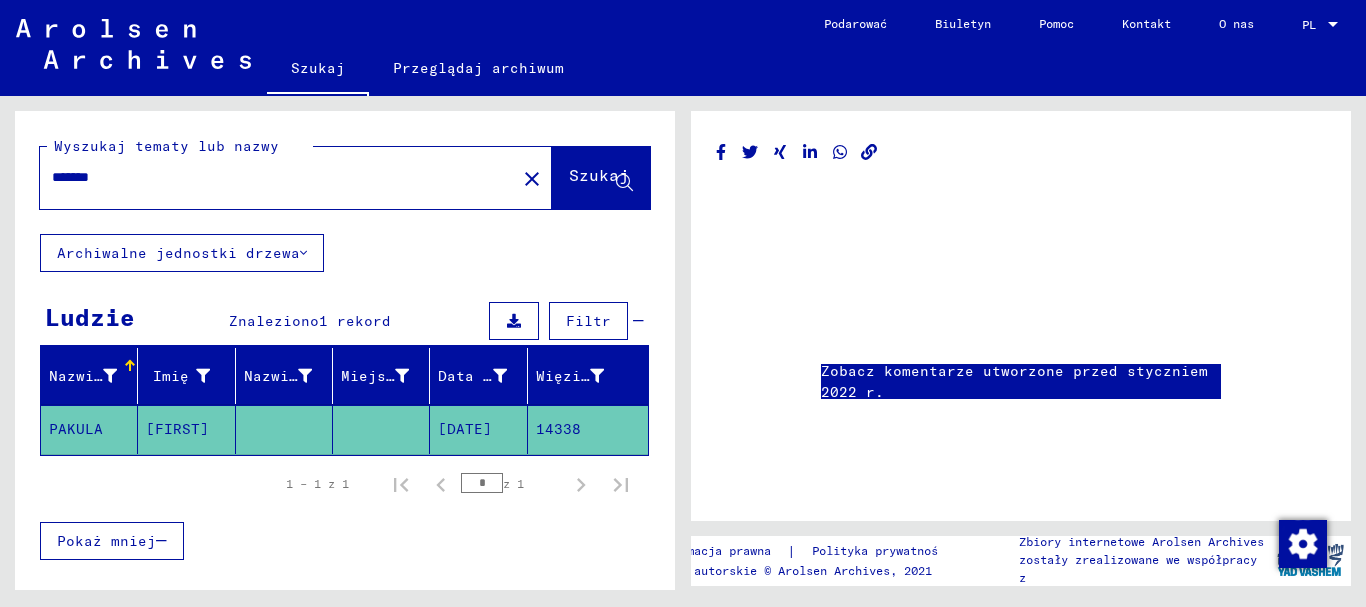 click on "[FIRST]" 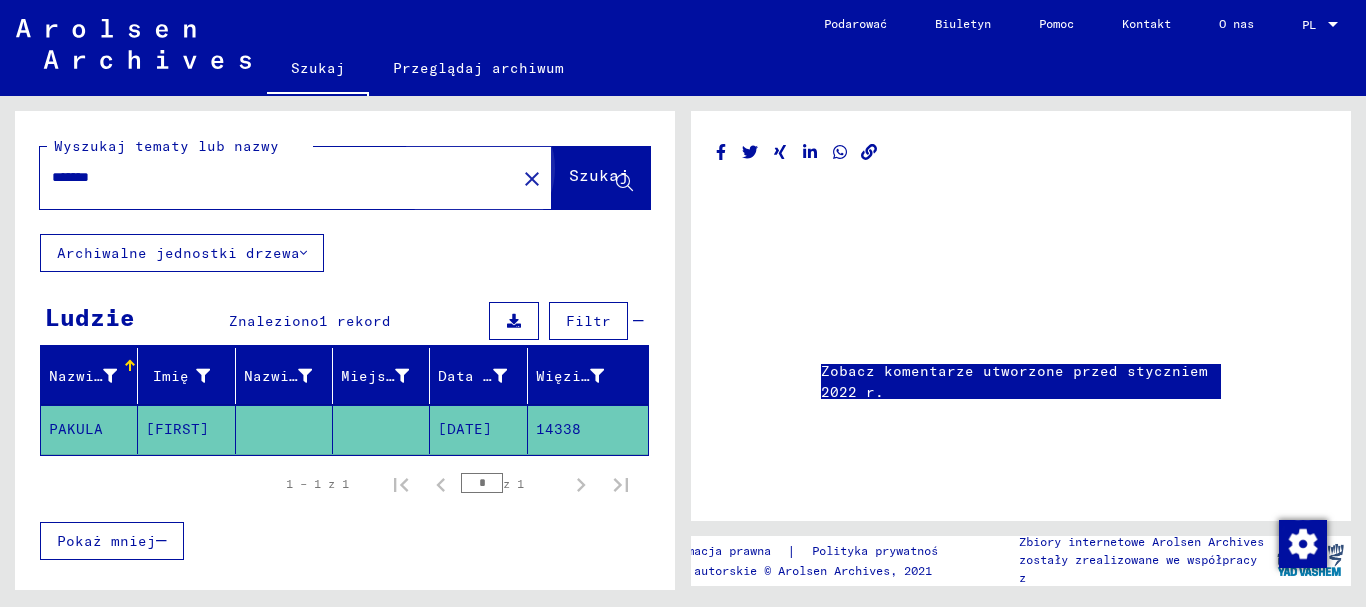 click on "Szukaj" 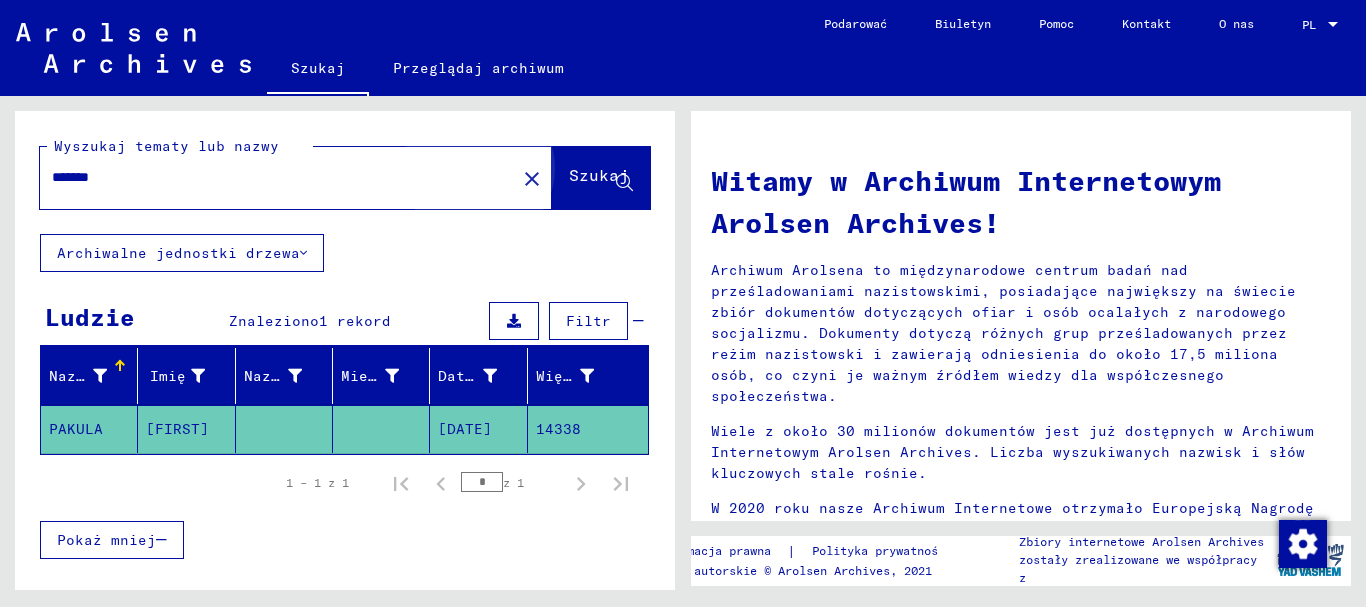click on "Szukaj" 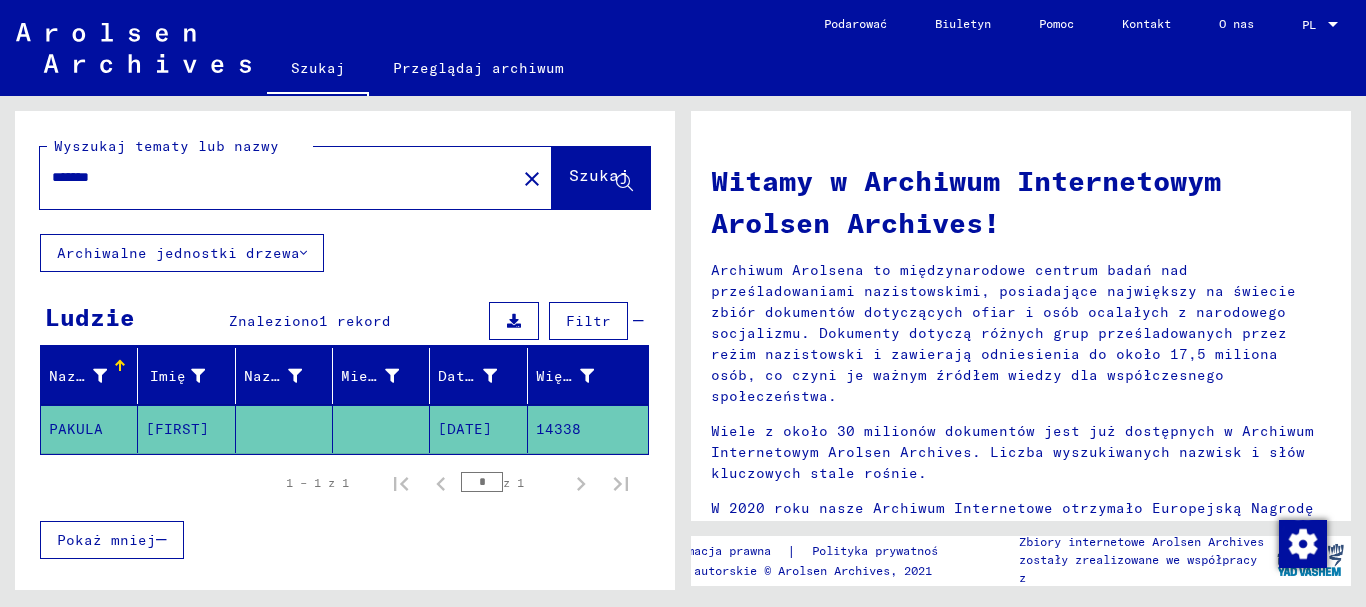 click on "PAKULA" 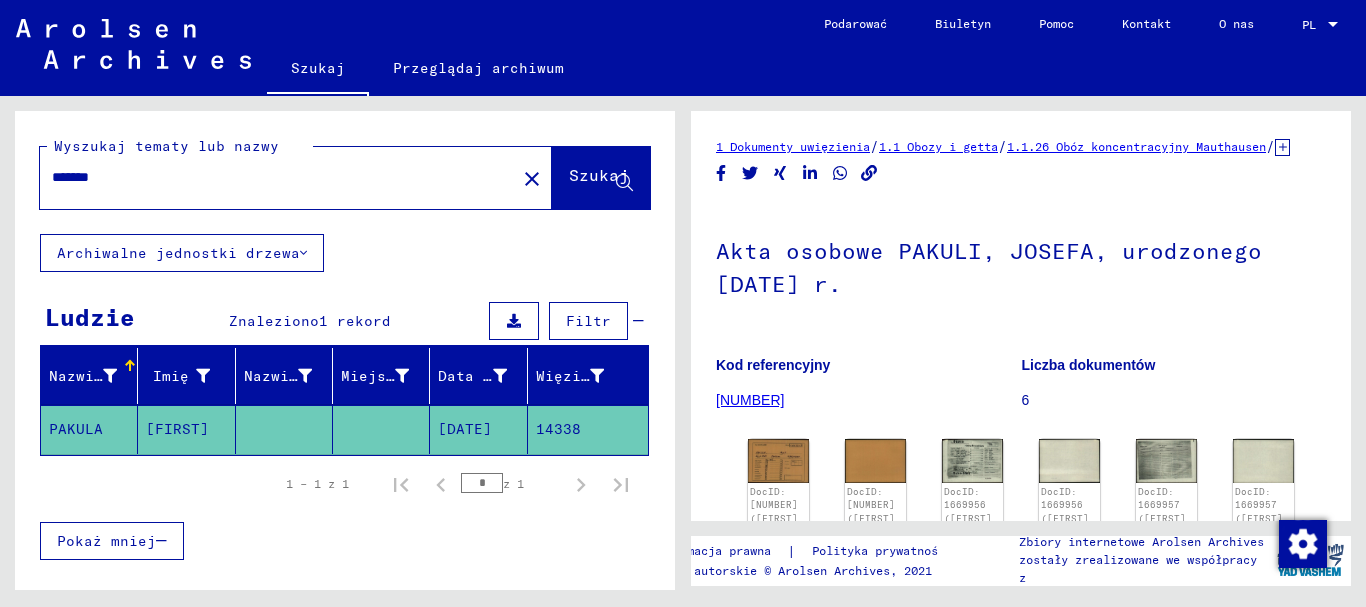 scroll, scrollTop: 0, scrollLeft: 0, axis: both 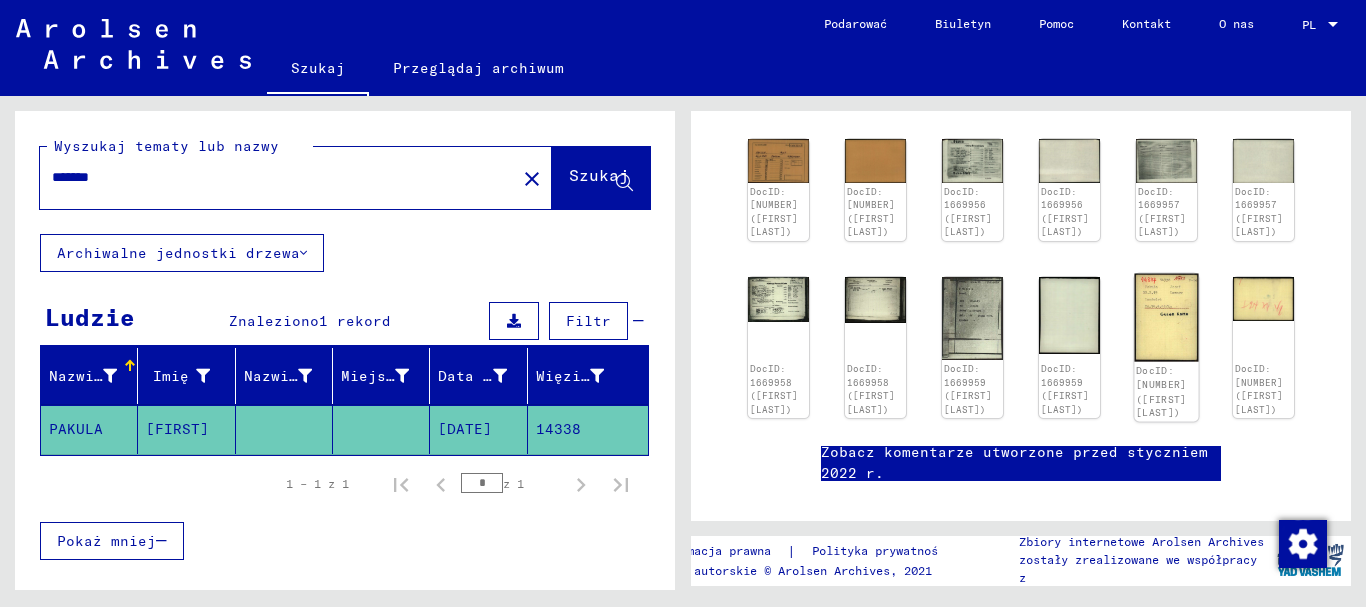 click 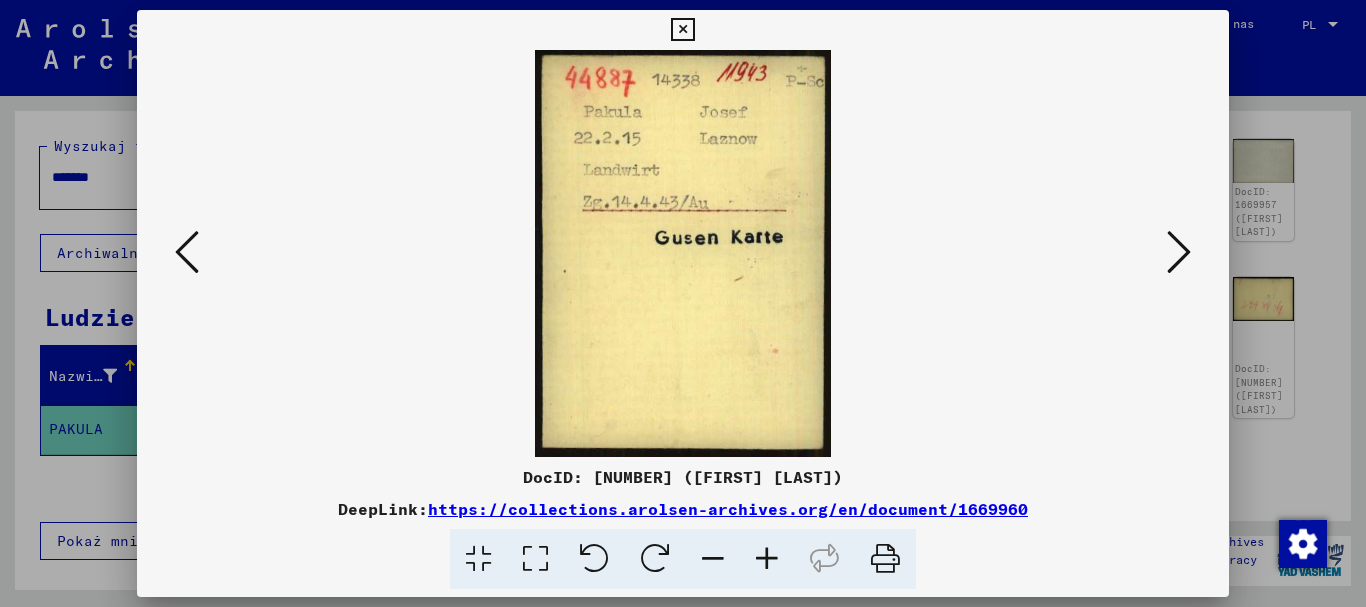 click at bounding box center (682, 30) 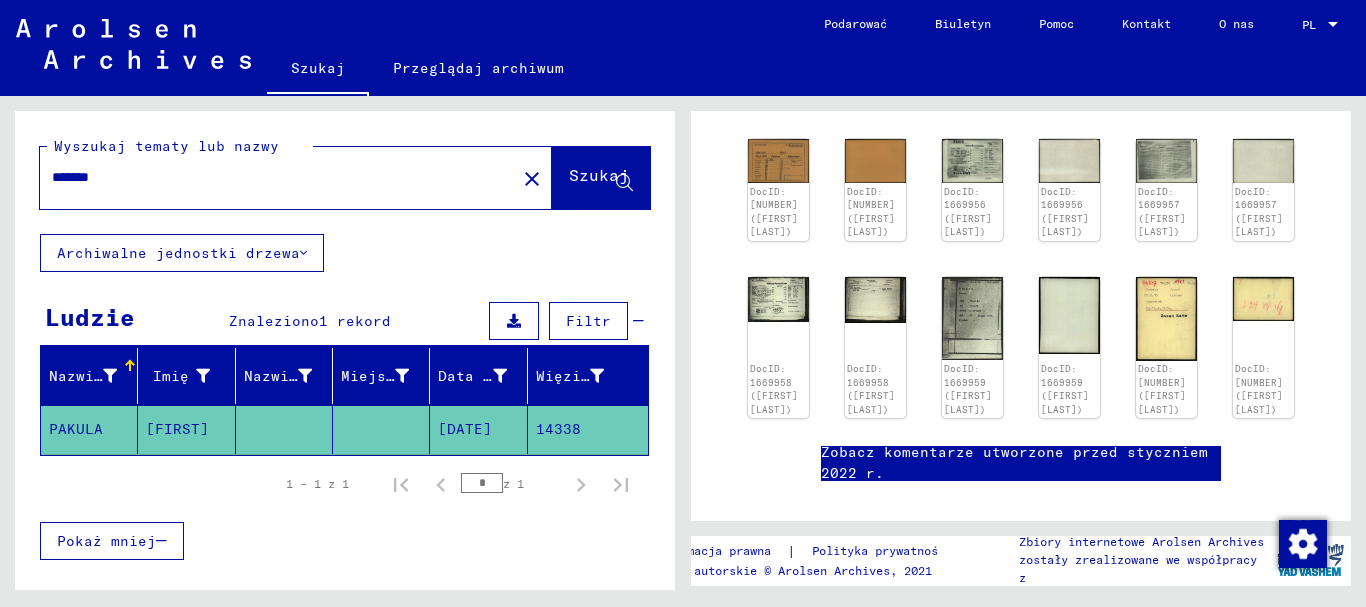 drag, startPoint x: 126, startPoint y: 173, endPoint x: 0, endPoint y: 181, distance: 126.253716 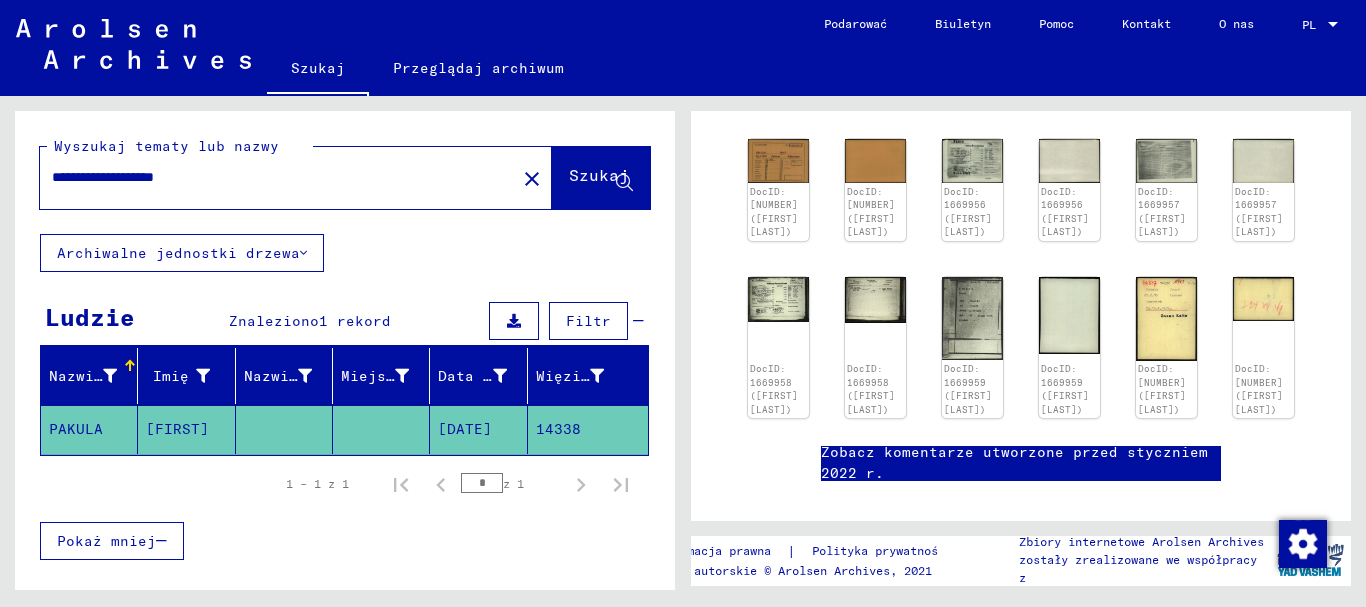 type on "**********" 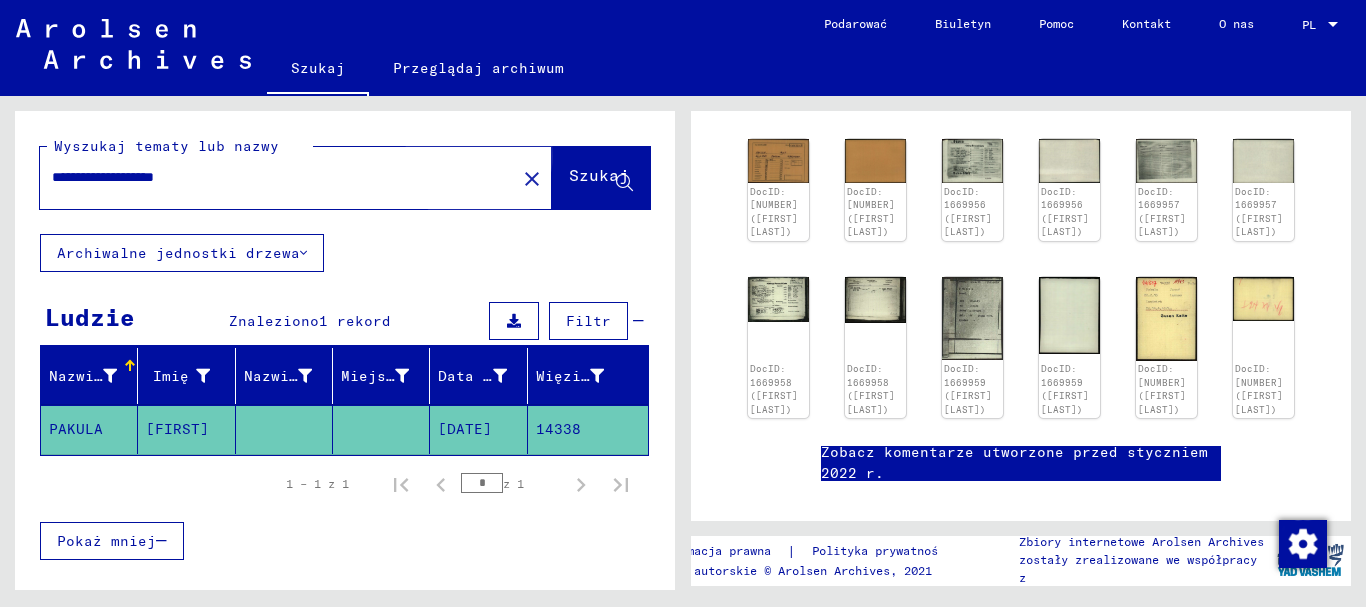 click on "Szukaj" 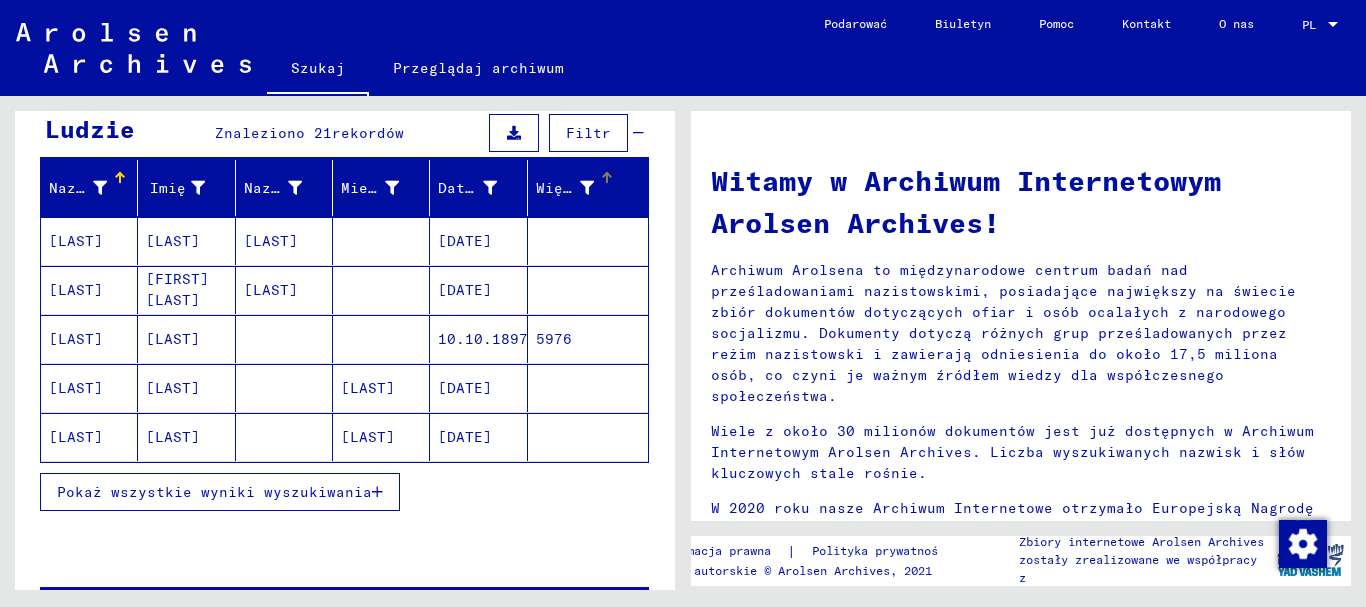 scroll, scrollTop: 200, scrollLeft: 0, axis: vertical 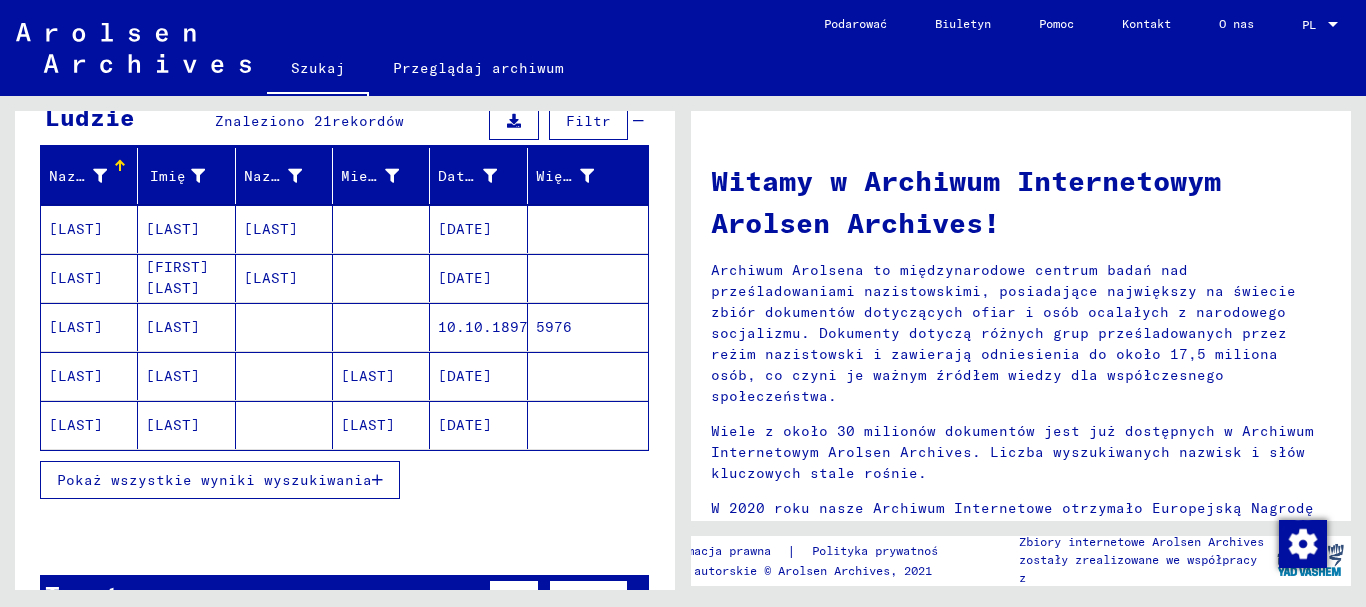 click on "Pokaż wszystkie wyniki wyszukiwania" at bounding box center (214, 480) 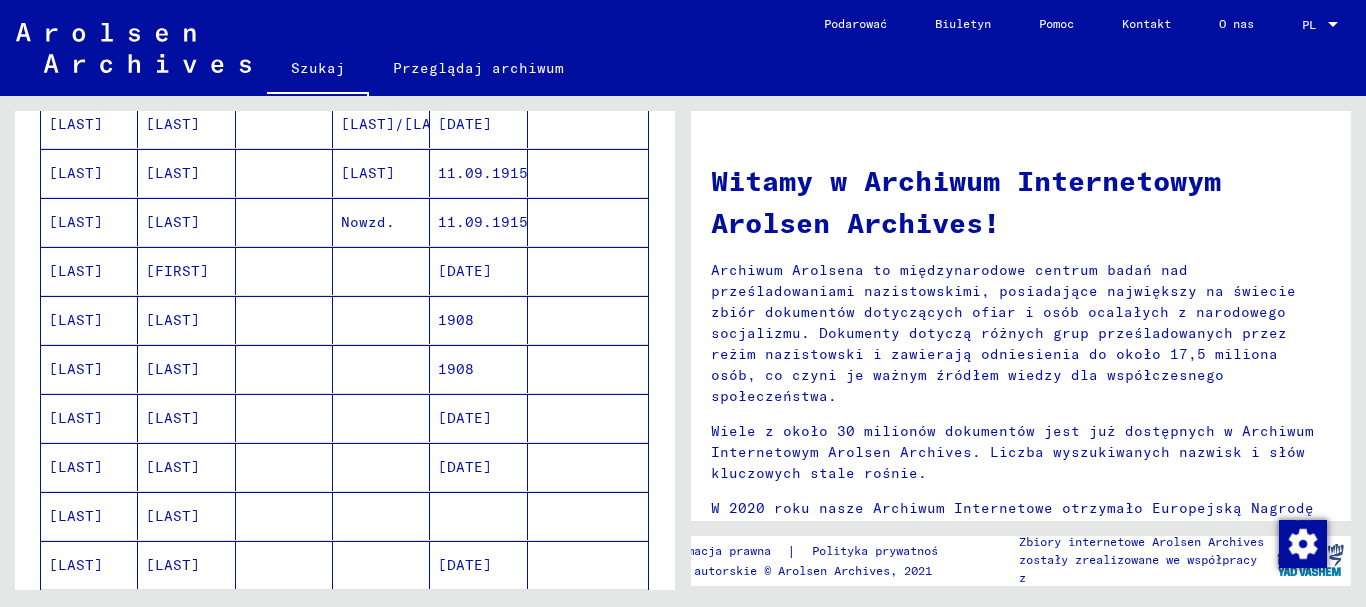 scroll, scrollTop: 700, scrollLeft: 0, axis: vertical 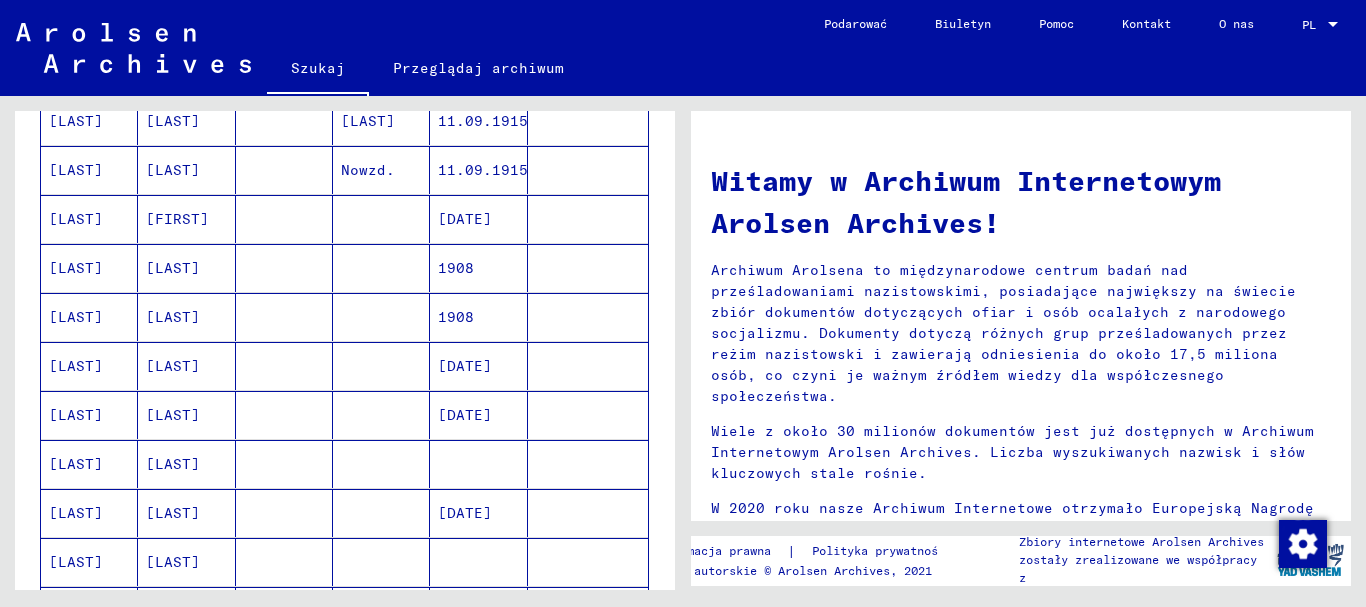 click on "[LAST]" at bounding box center [173, 464] 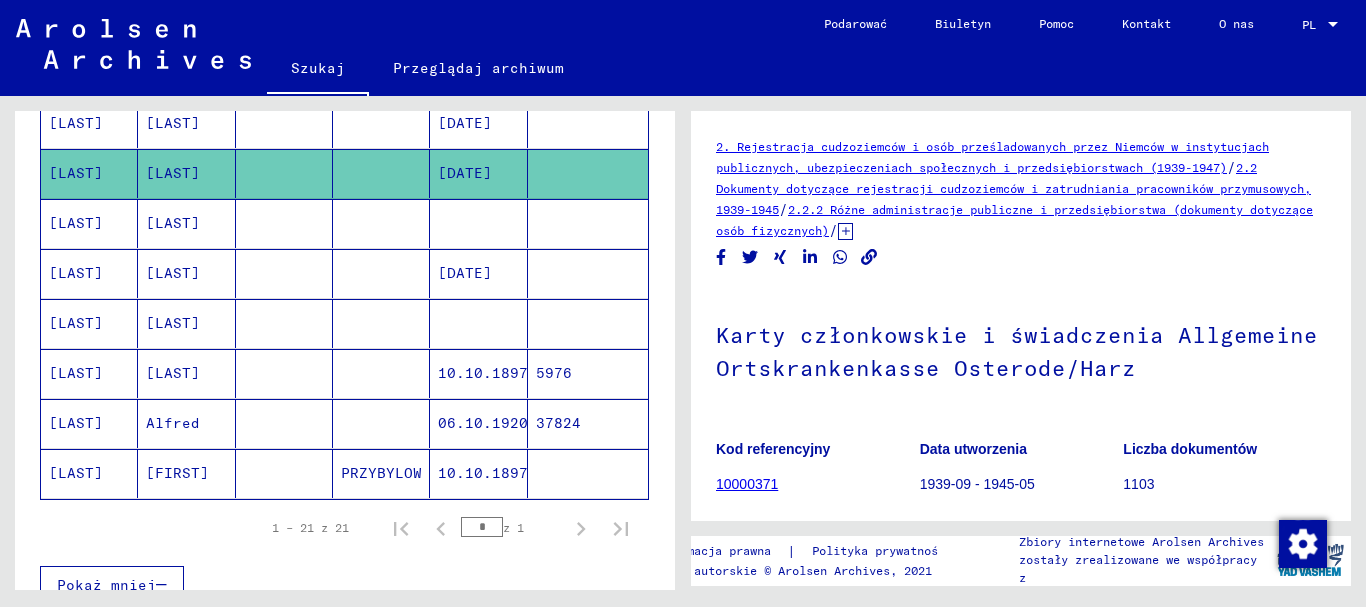 scroll, scrollTop: 1008, scrollLeft: 0, axis: vertical 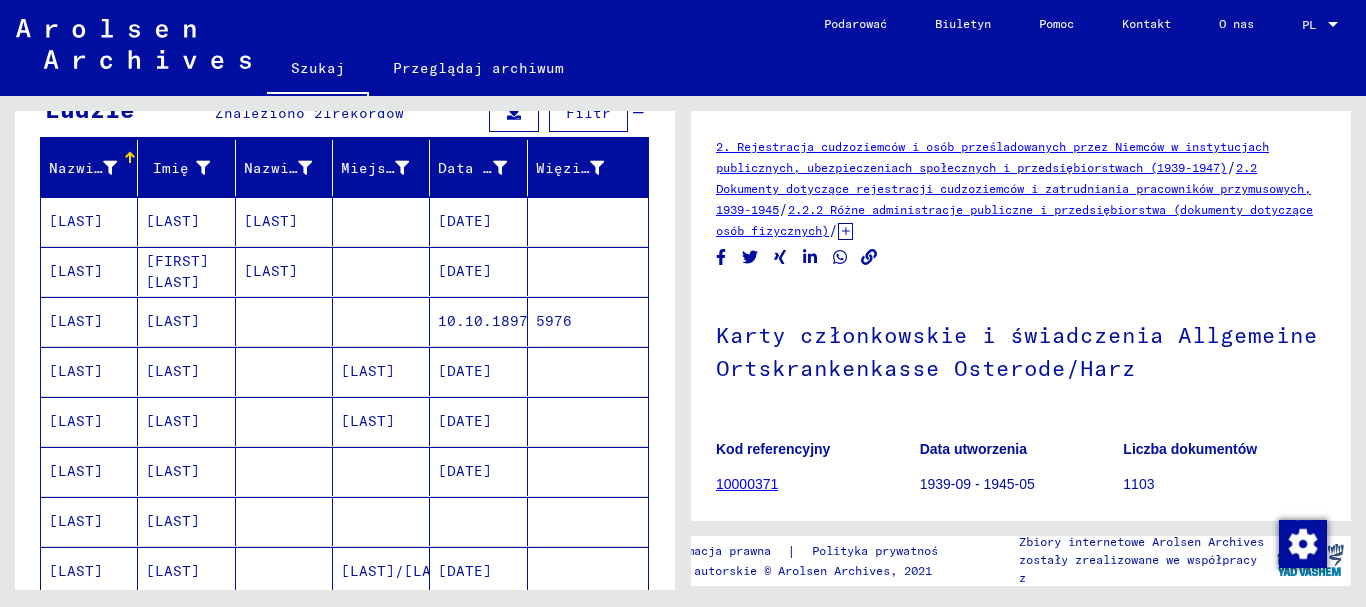 click on "10.10.1897" at bounding box center [465, 371] 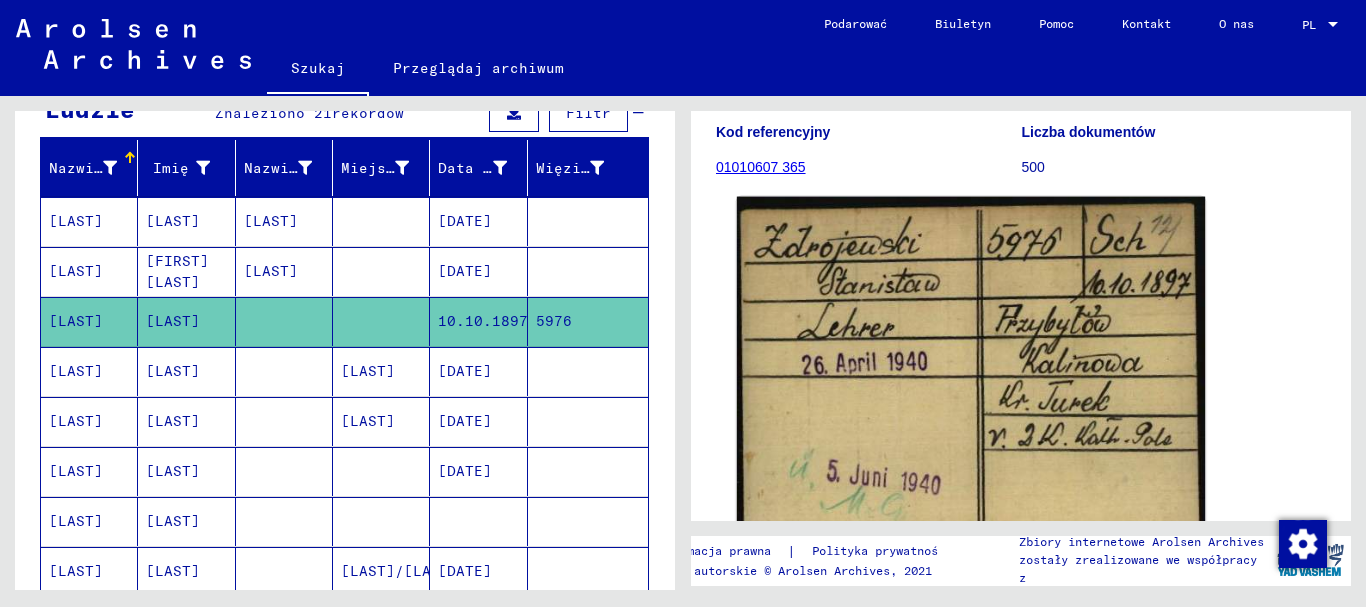 scroll, scrollTop: 300, scrollLeft: 0, axis: vertical 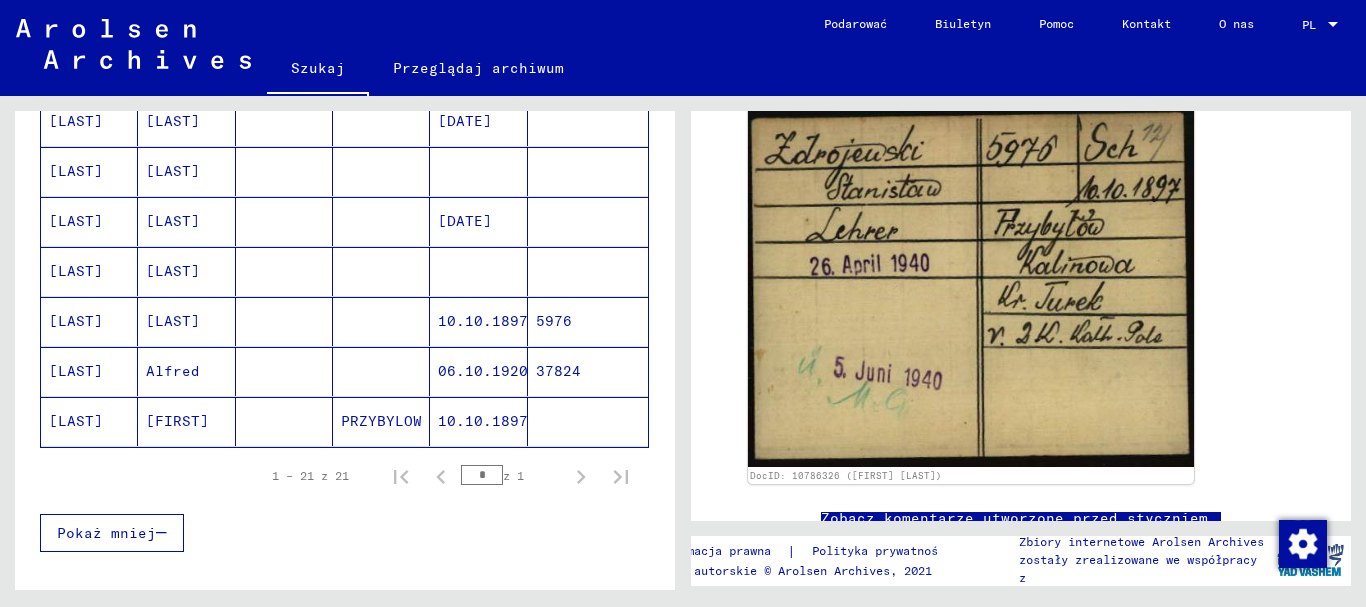 click on "10.10.1897" at bounding box center [483, 371] 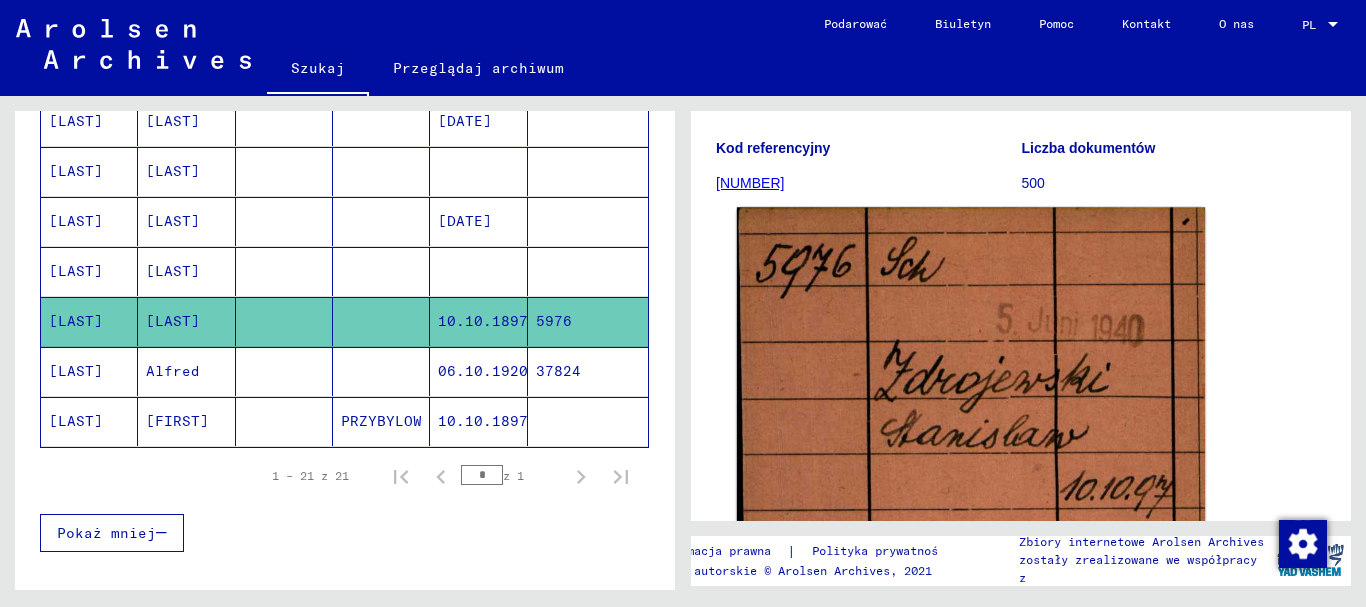scroll, scrollTop: 0, scrollLeft: 0, axis: both 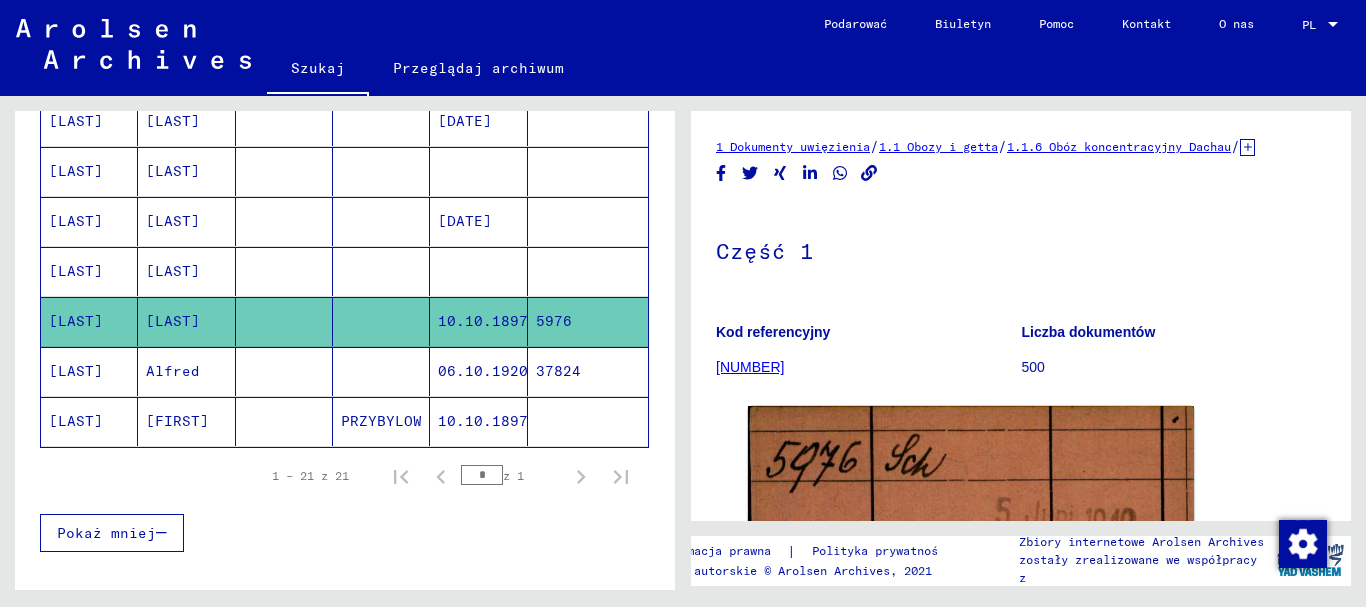 click on "[NUMBER]" 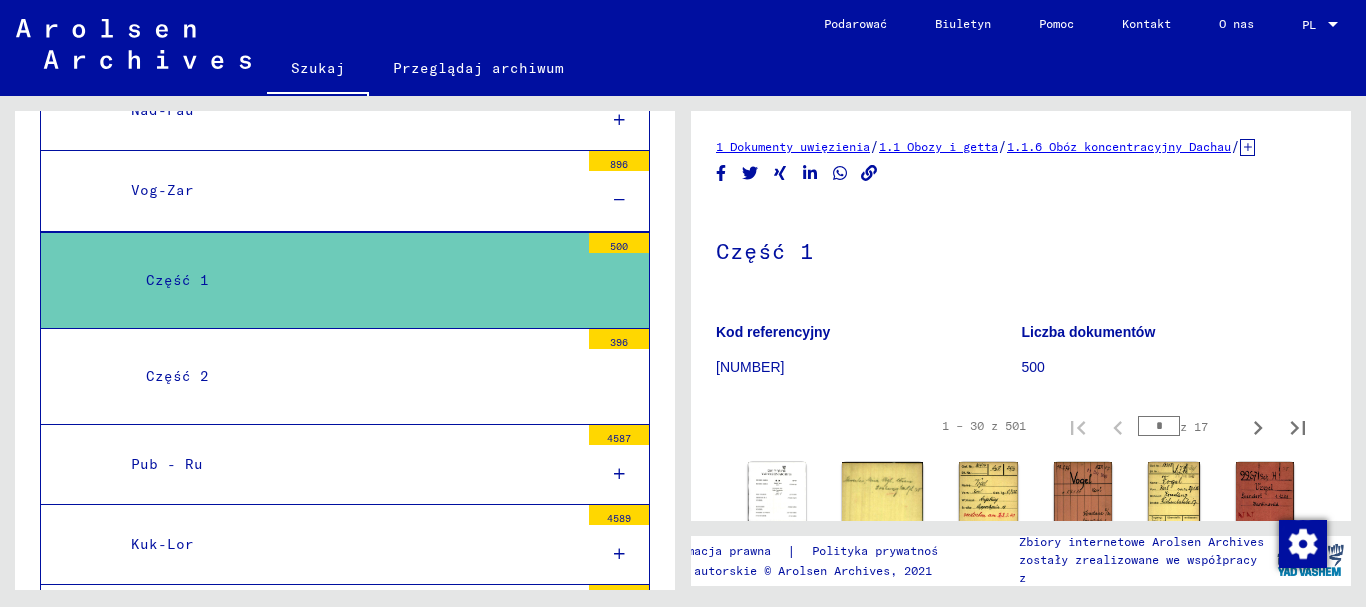 scroll, scrollTop: 4944, scrollLeft: 0, axis: vertical 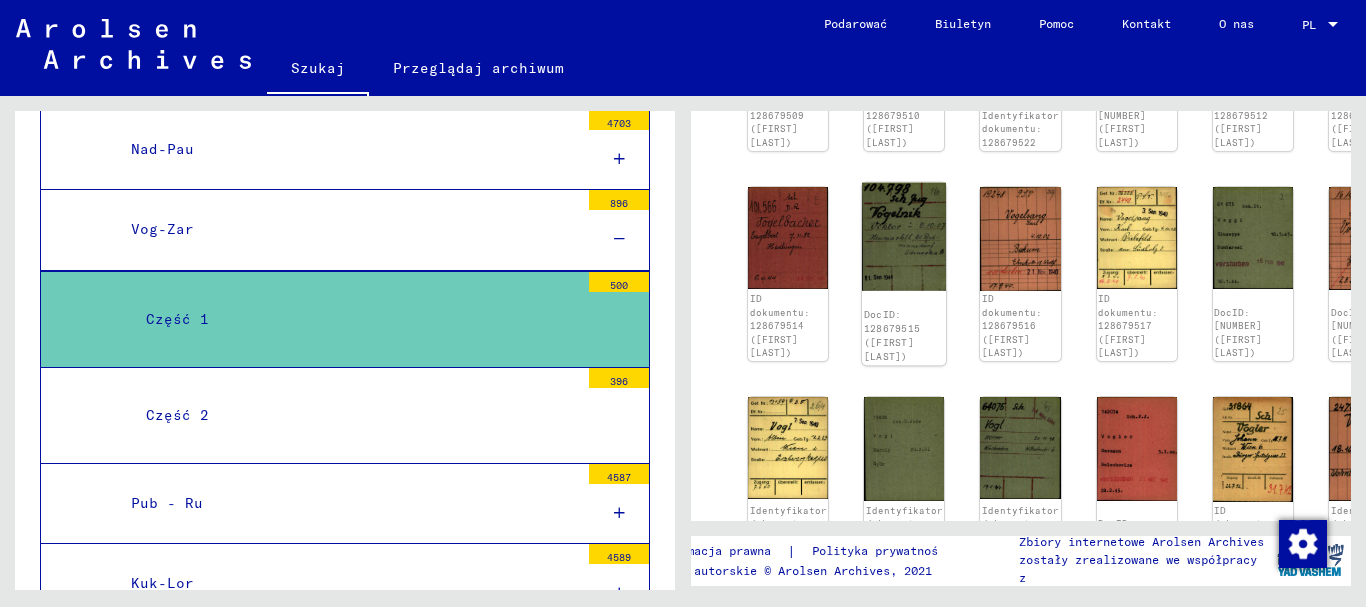 click 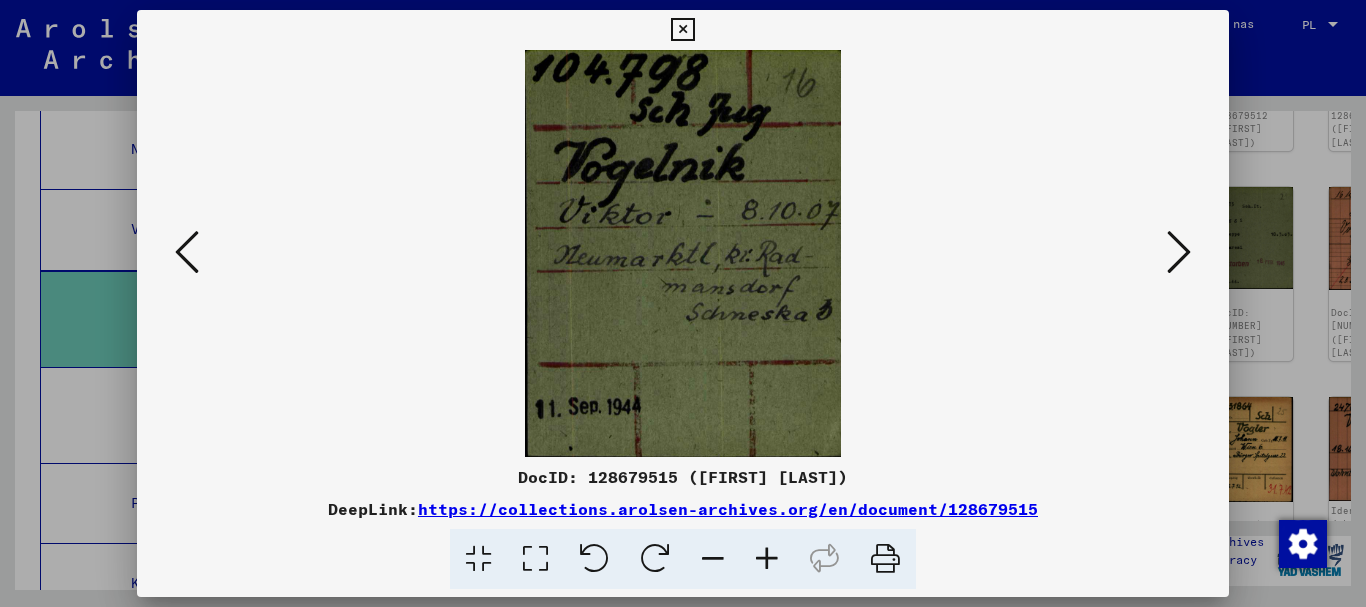 click at bounding box center [682, 30] 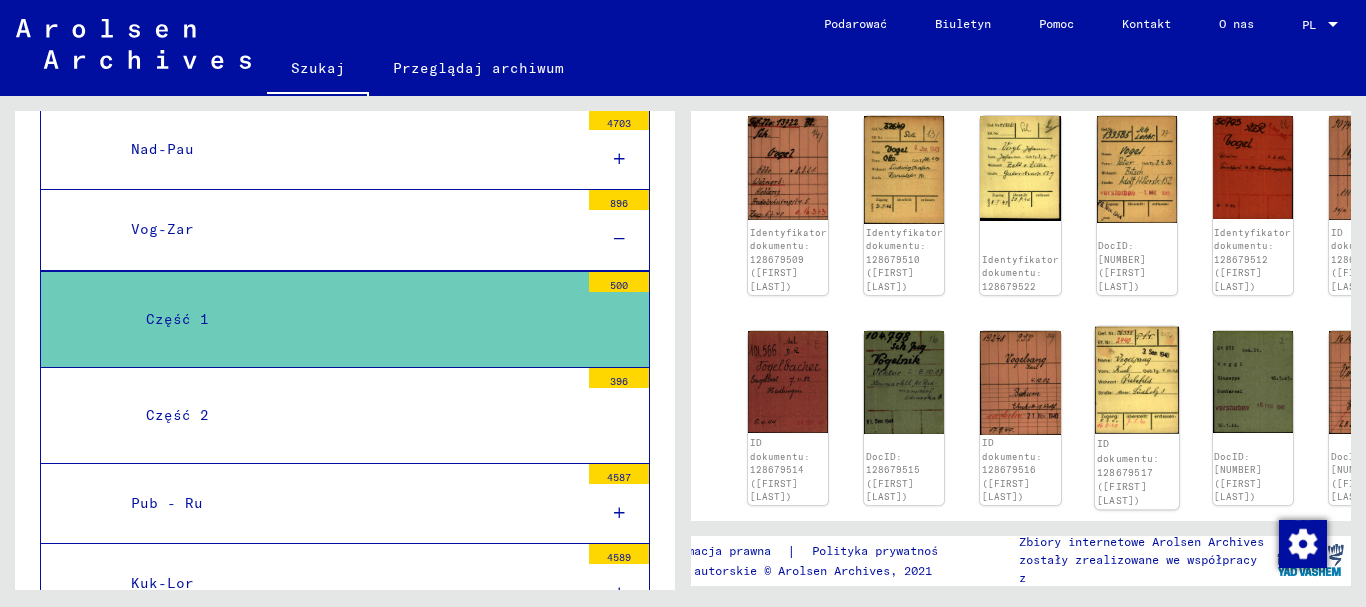 scroll, scrollTop: 300, scrollLeft: 0, axis: vertical 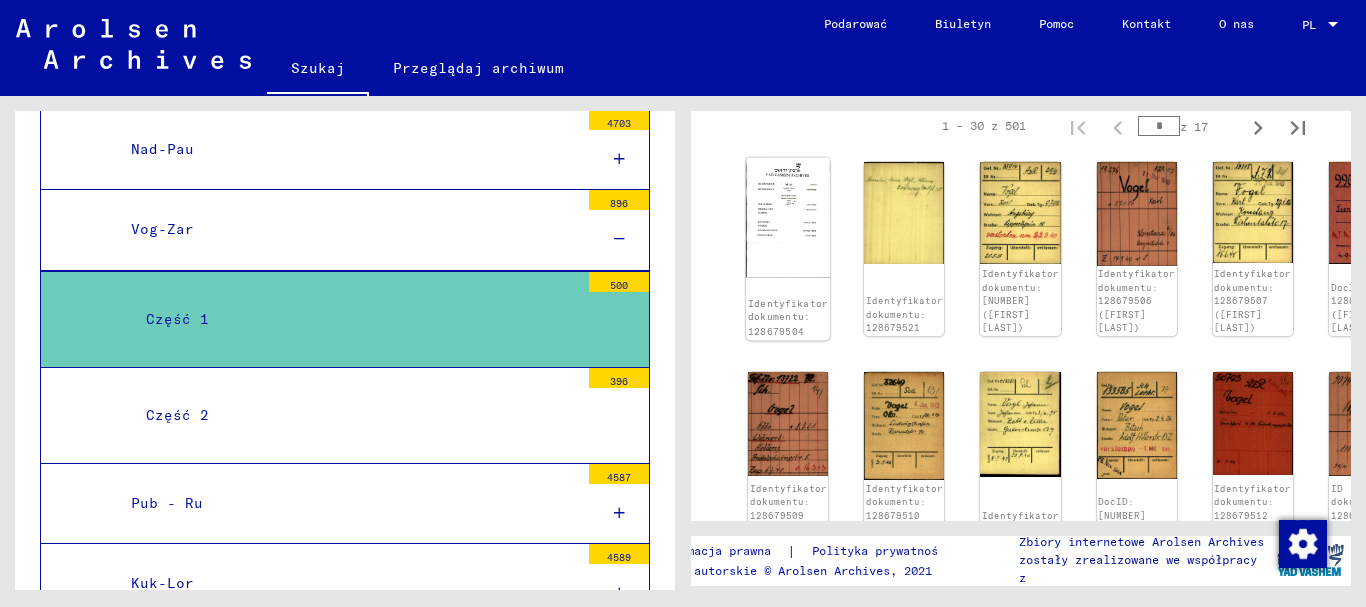 click 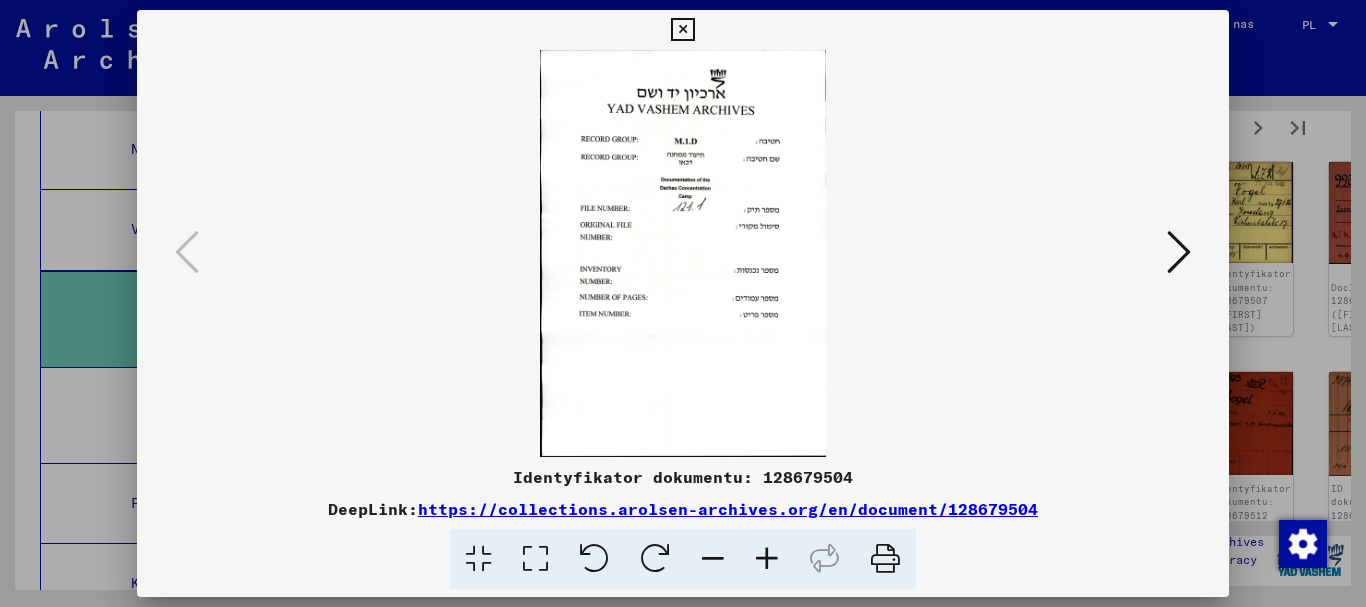 click at bounding box center [682, 30] 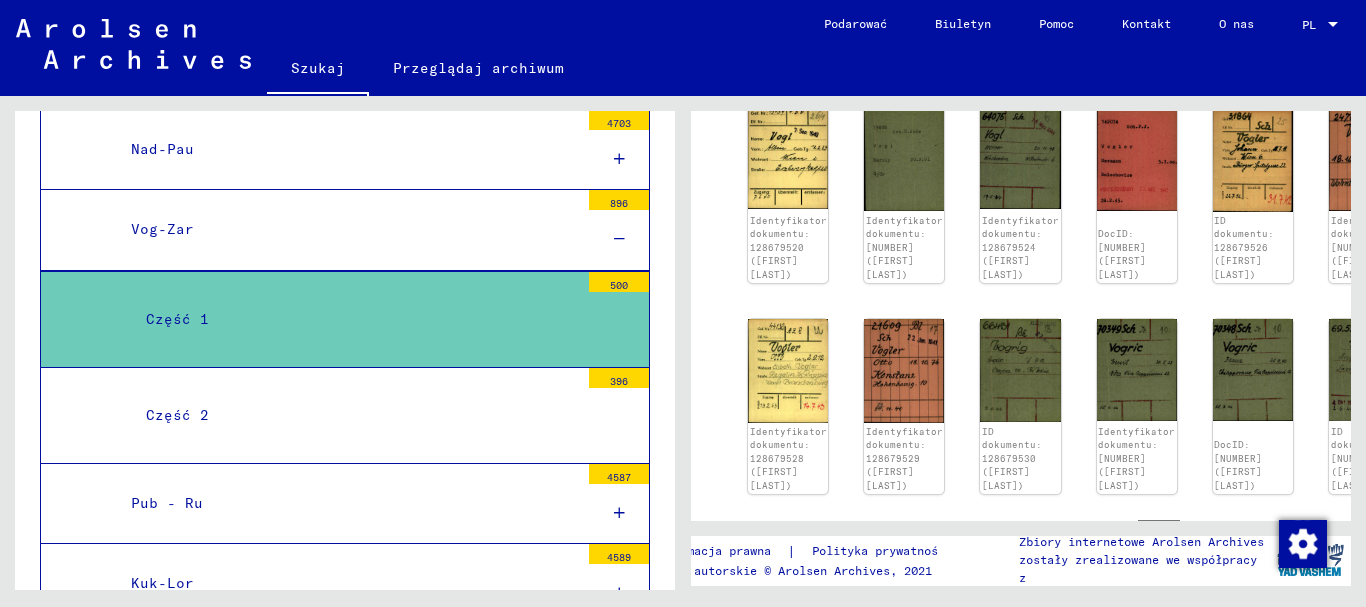 scroll, scrollTop: 1000, scrollLeft: 0, axis: vertical 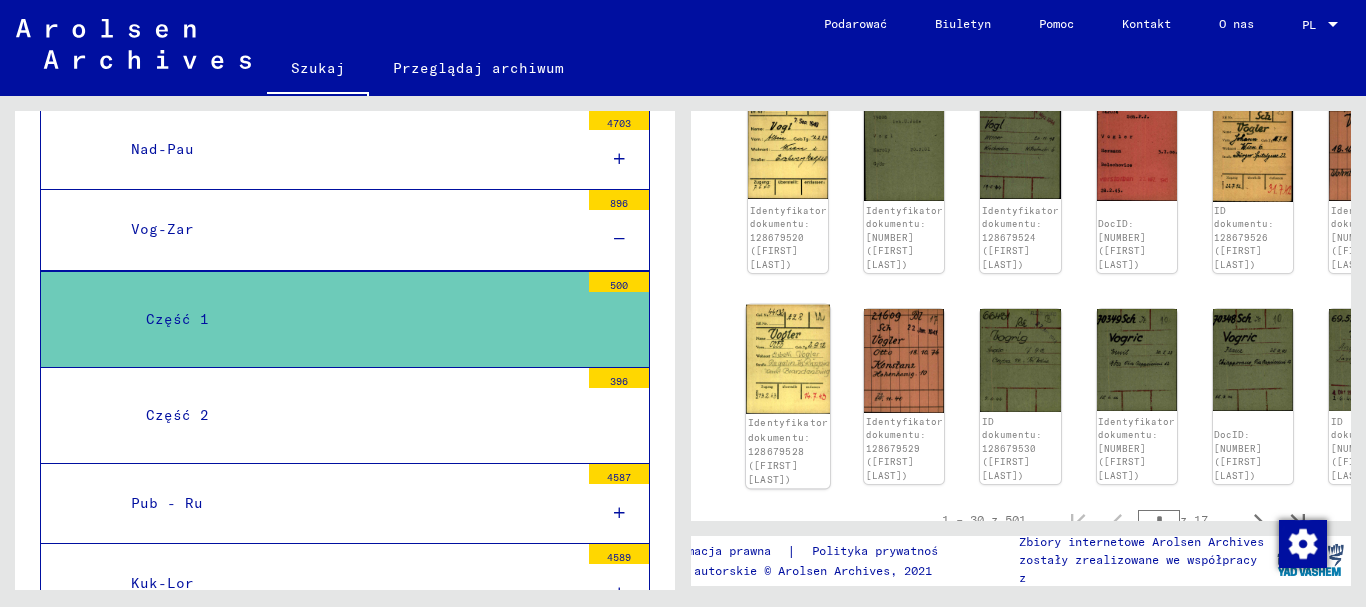 click 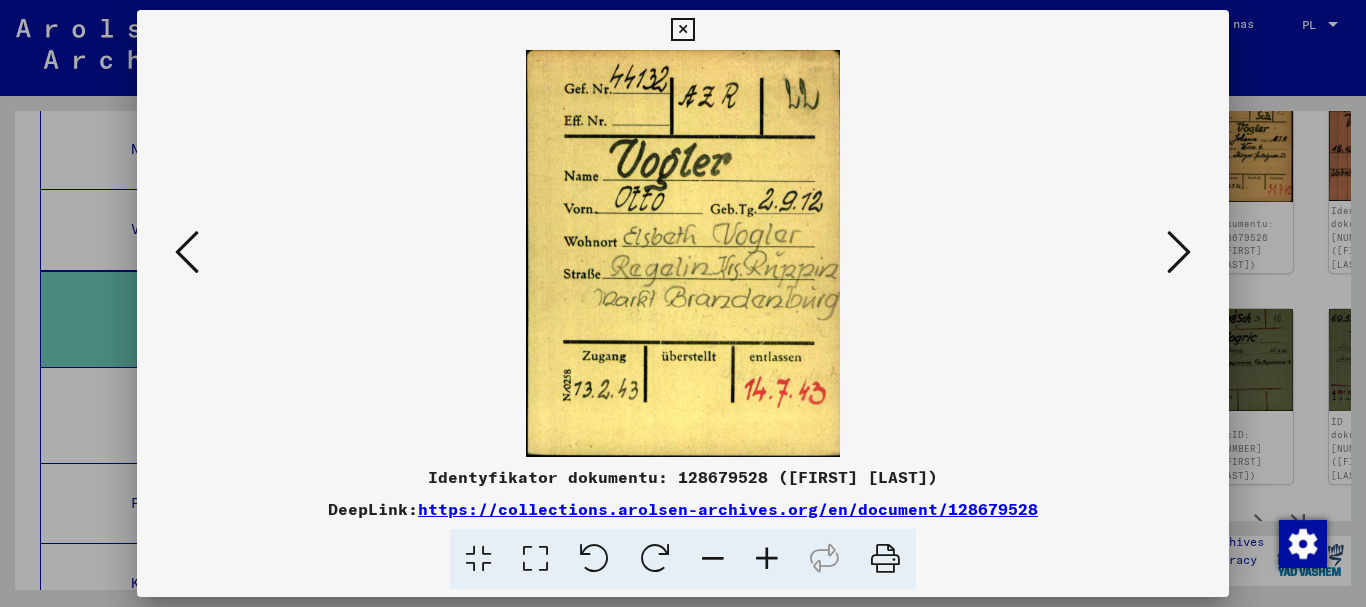 click at bounding box center (1179, 252) 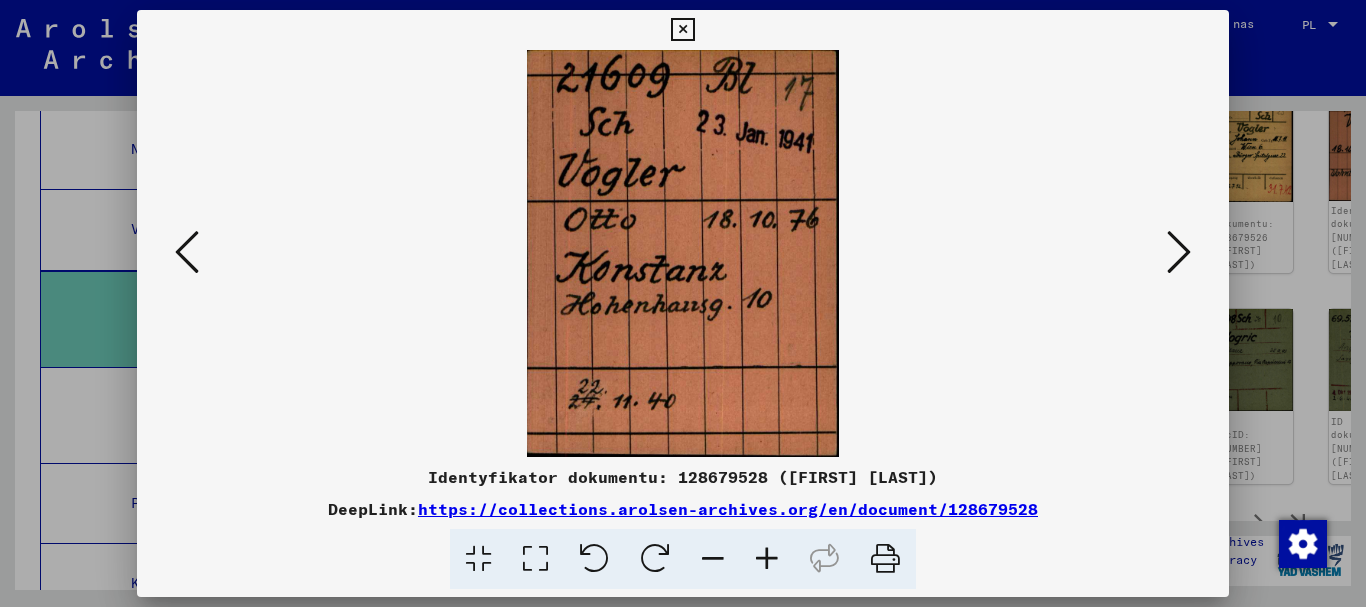 click at bounding box center (1179, 252) 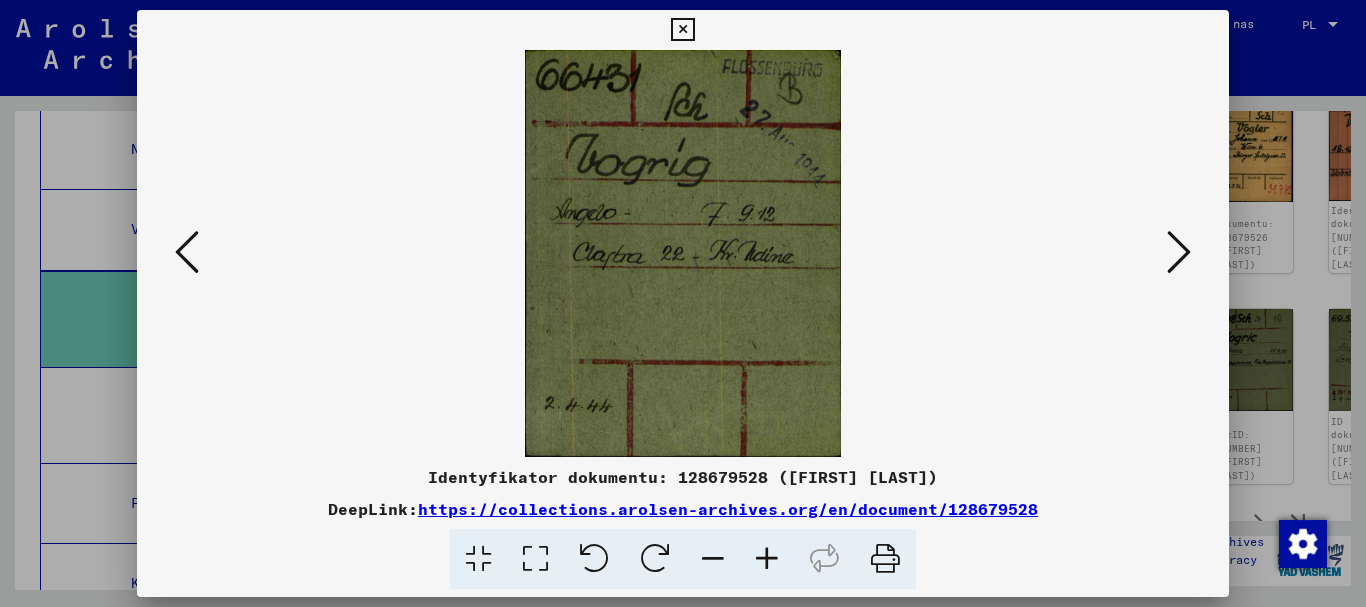 click at bounding box center [1179, 252] 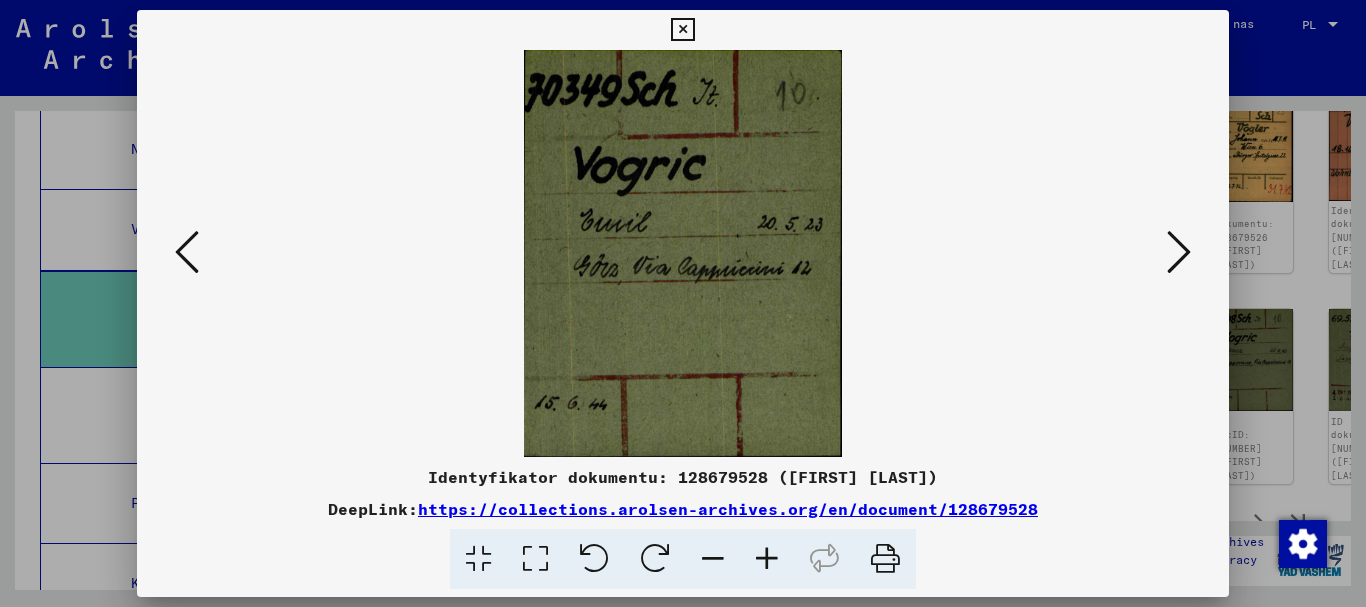 click at bounding box center (1179, 252) 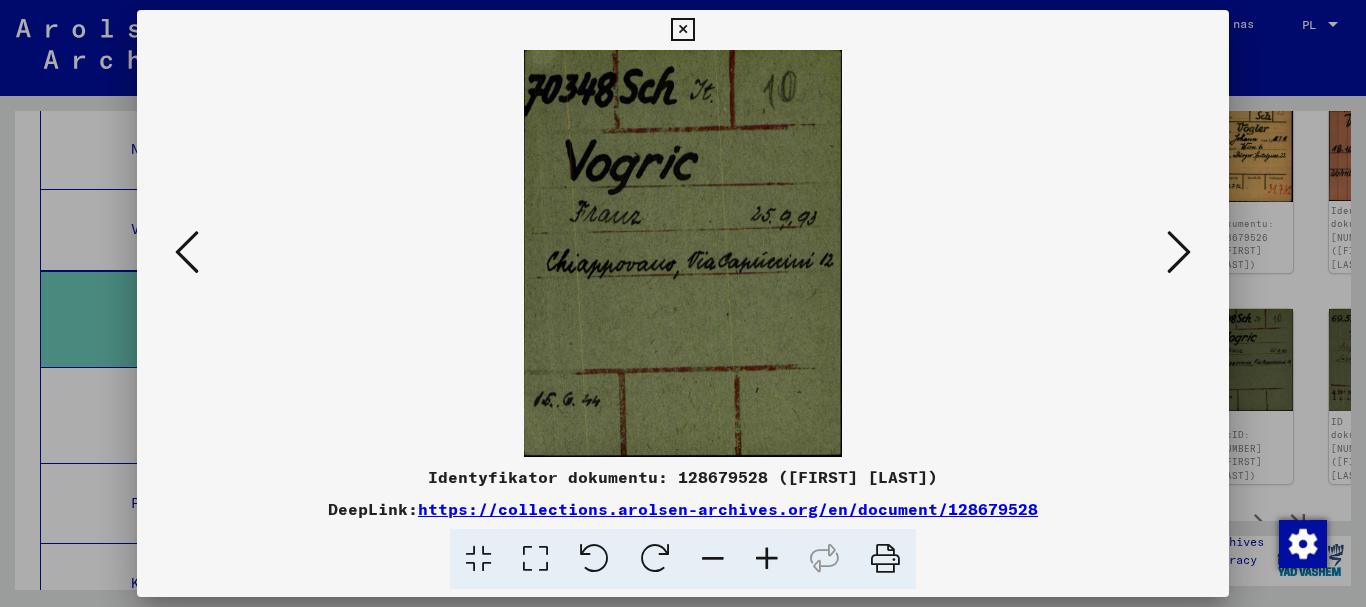 click at bounding box center (1179, 252) 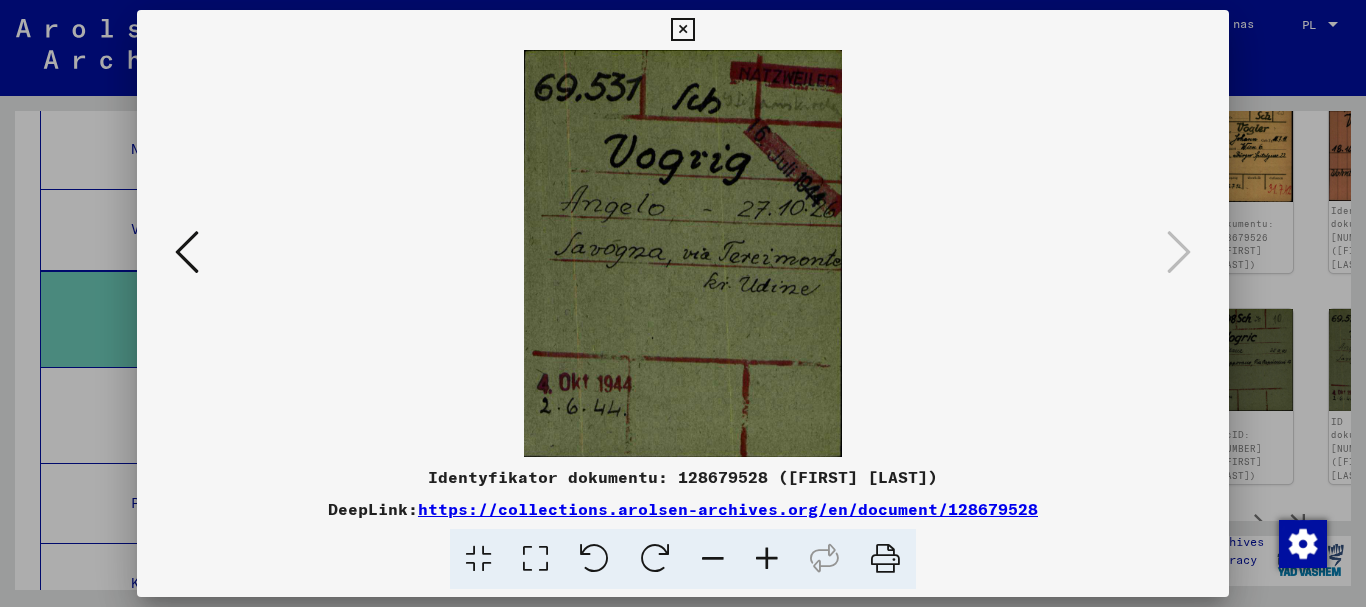click at bounding box center [682, 30] 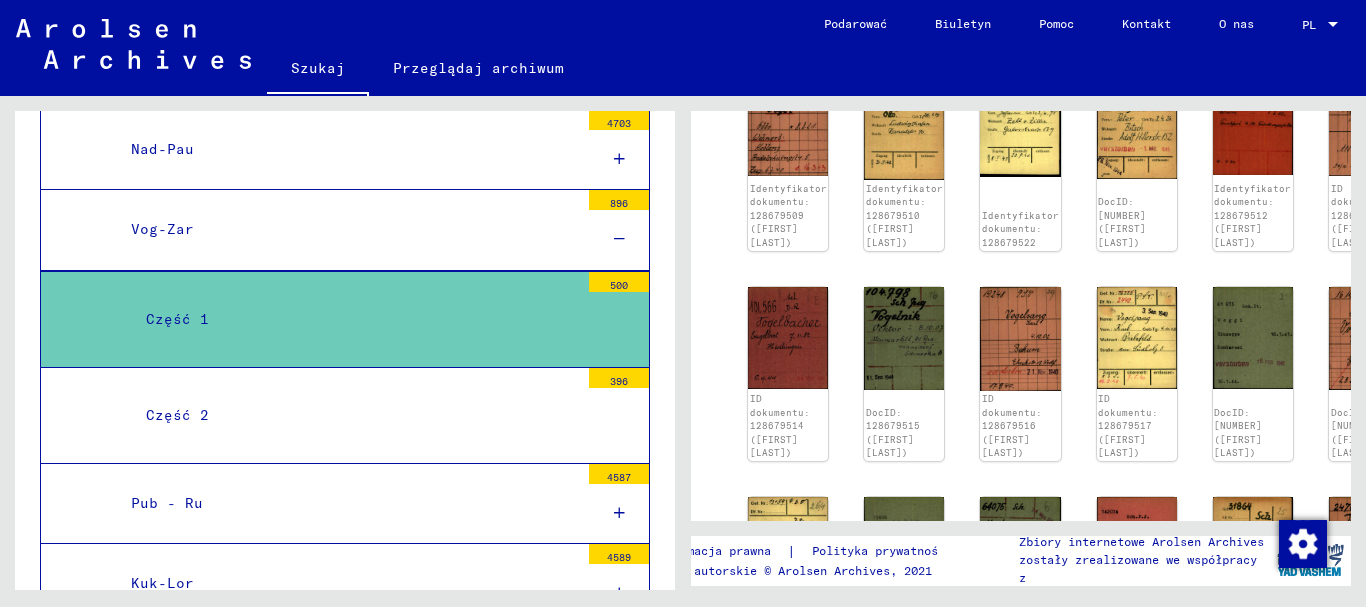 scroll, scrollTop: 300, scrollLeft: 0, axis: vertical 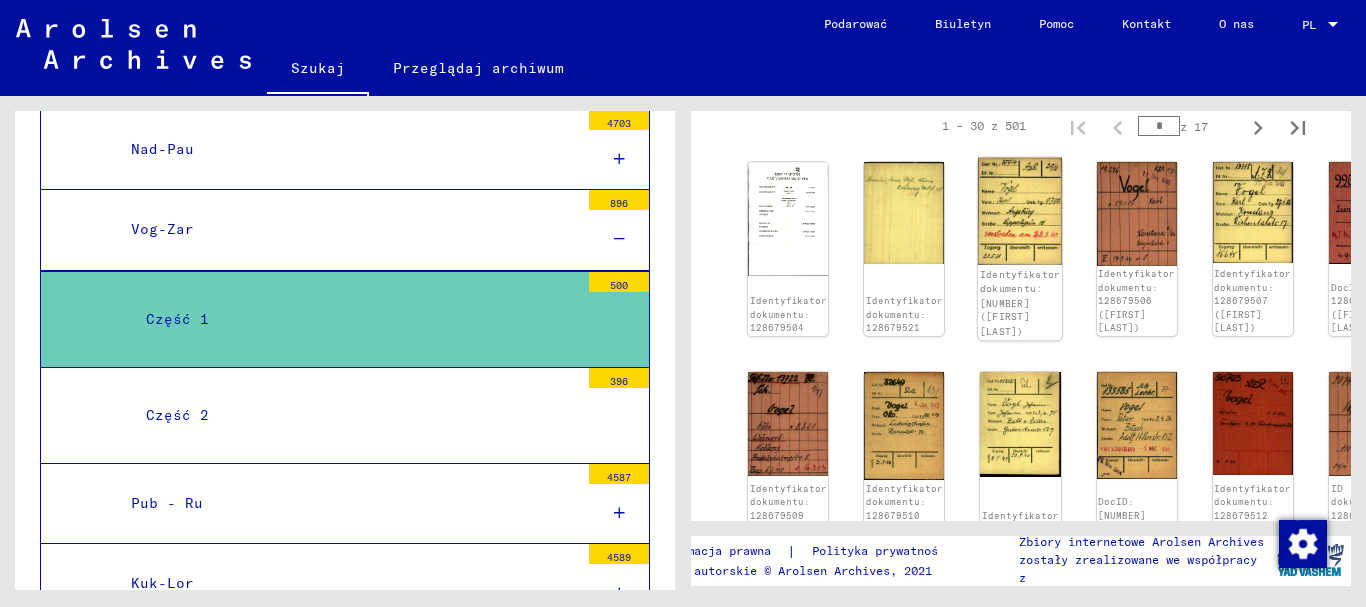 click 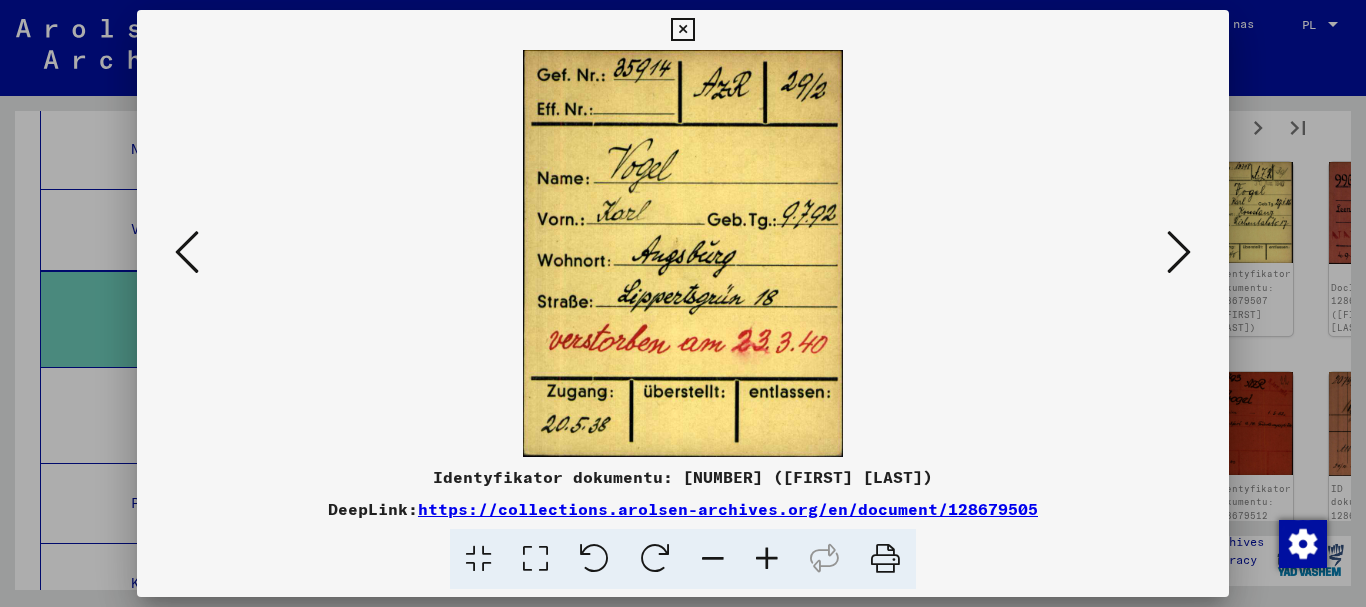 click at bounding box center [682, 30] 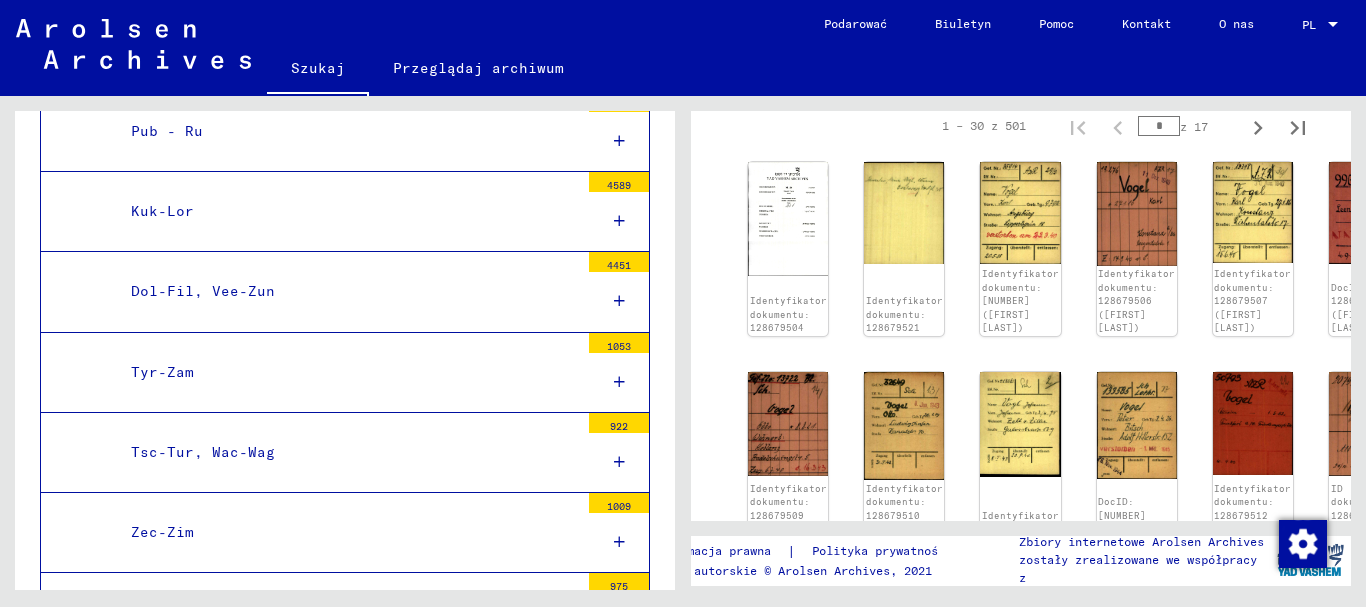 scroll, scrollTop: 5444, scrollLeft: 0, axis: vertical 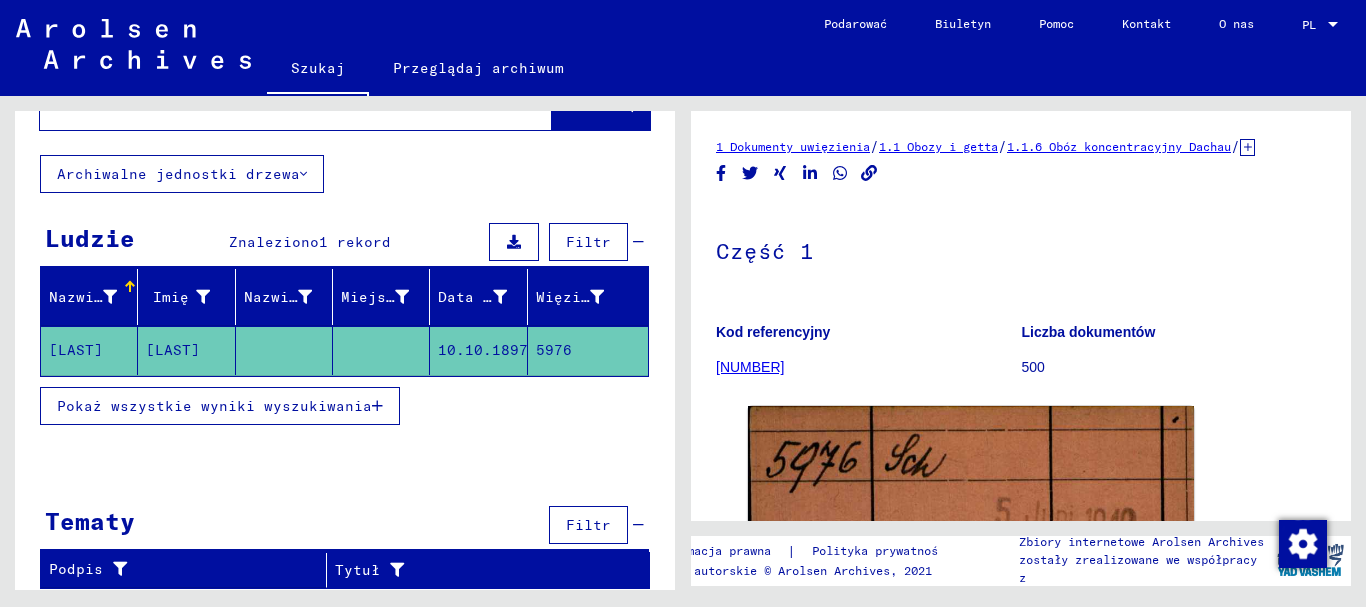 click on "10.10.1897" 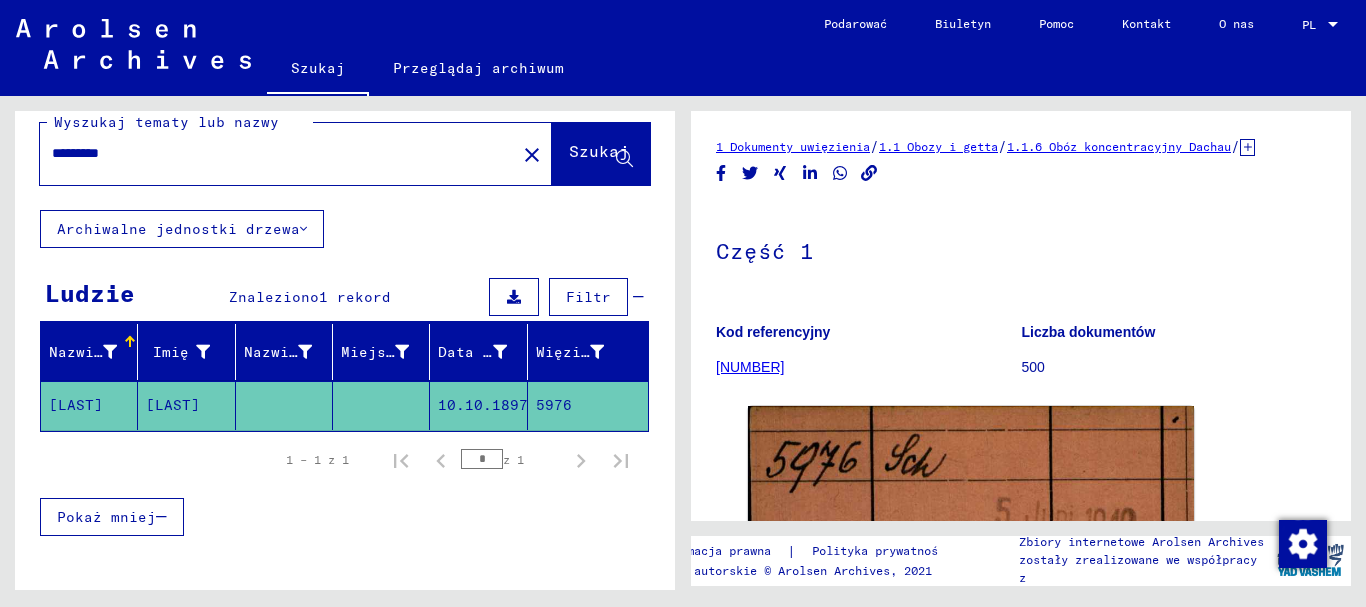 scroll, scrollTop: 0, scrollLeft: 0, axis: both 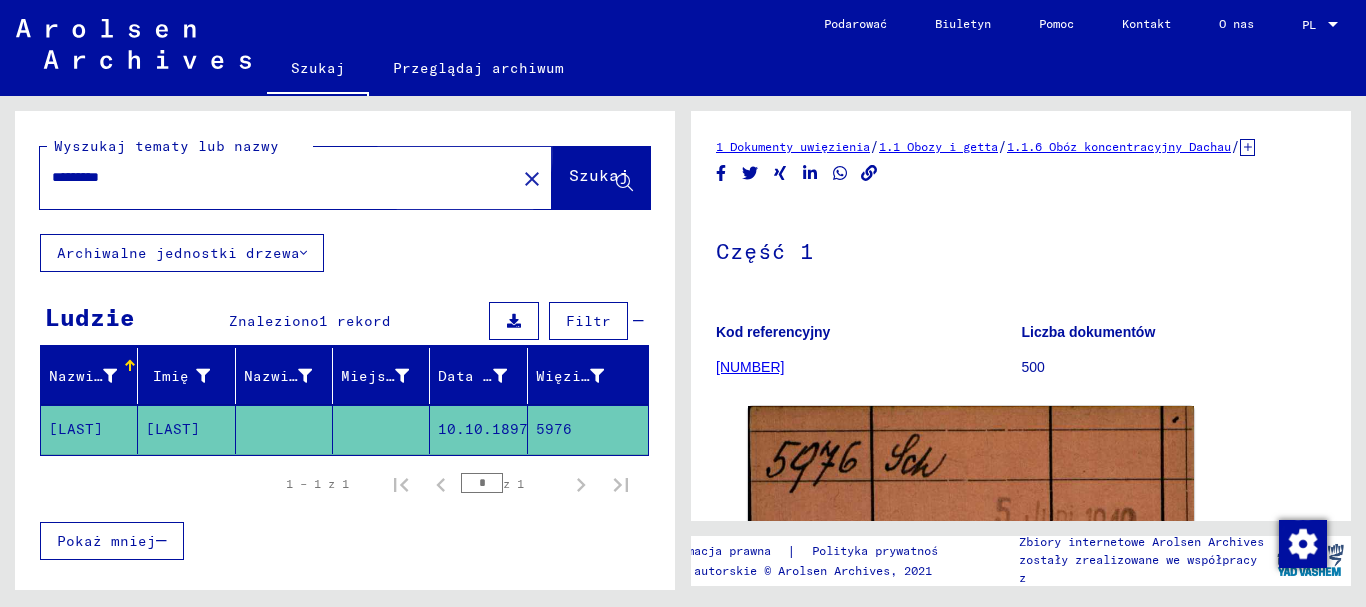 click on "Szukaj" 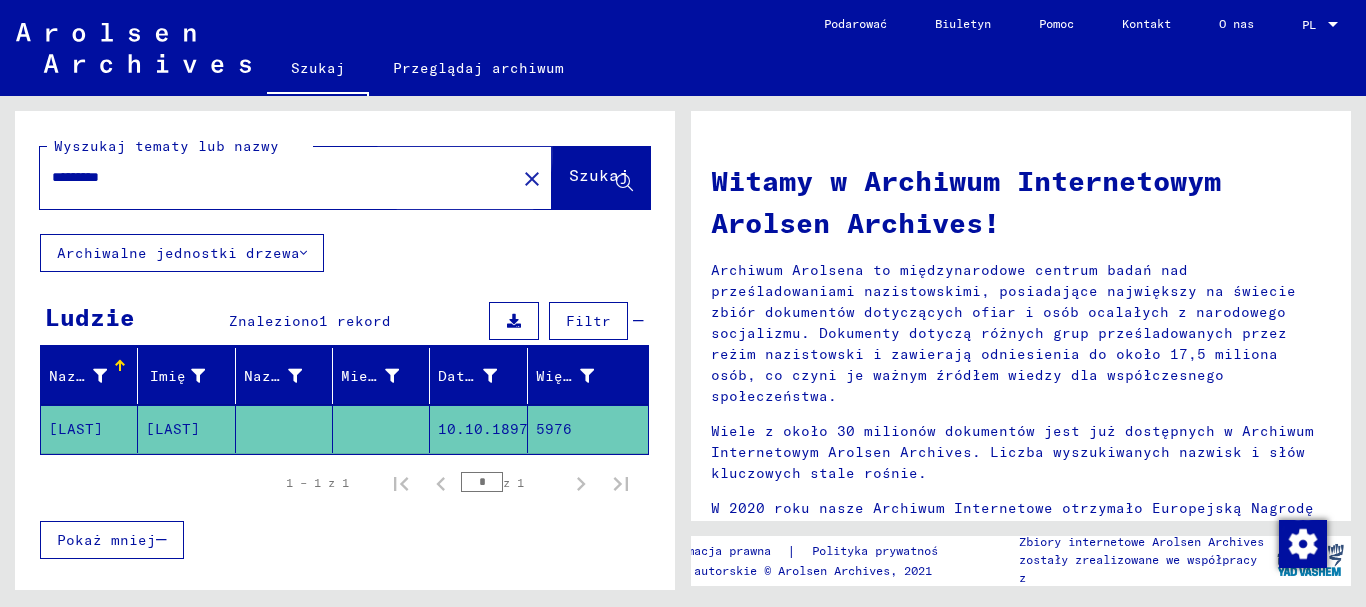 click on "Szukaj" 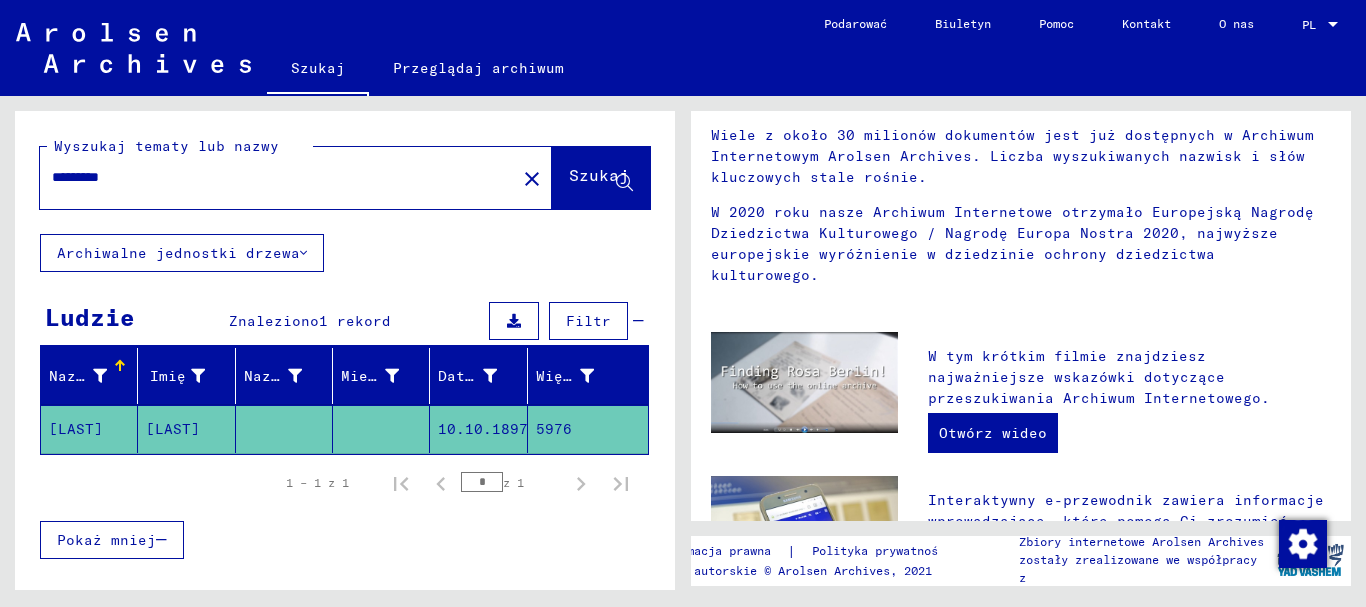 scroll, scrollTop: 400, scrollLeft: 0, axis: vertical 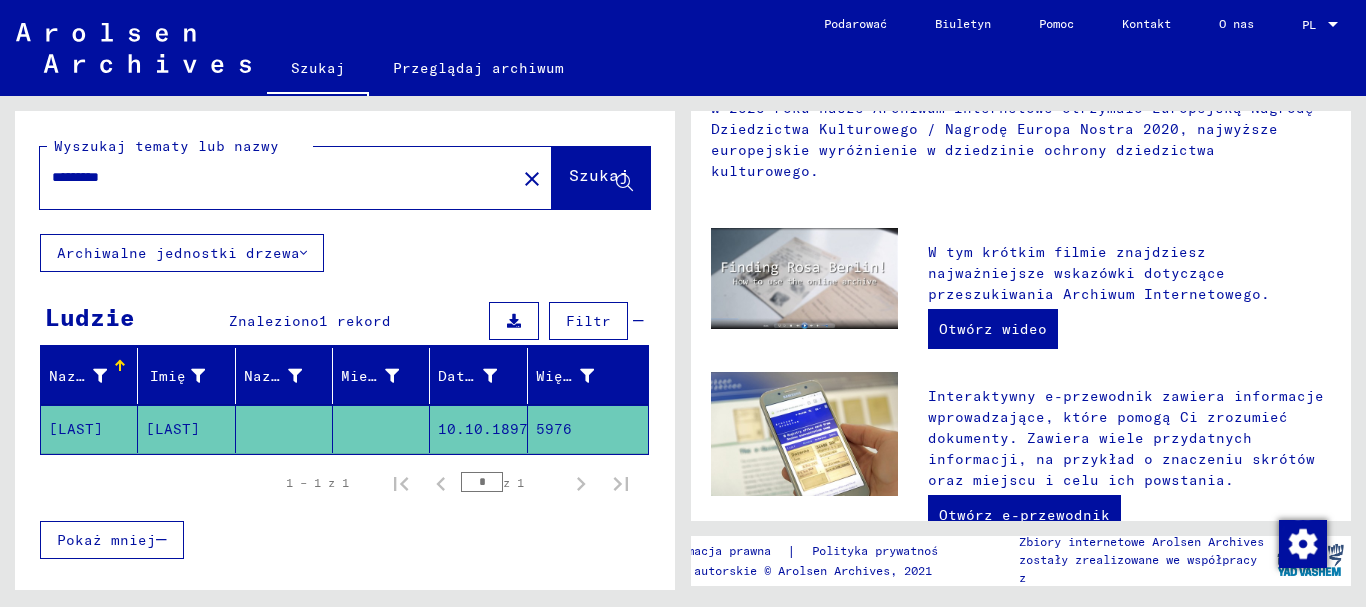 click on "Archiwalne jednostki drzewa" 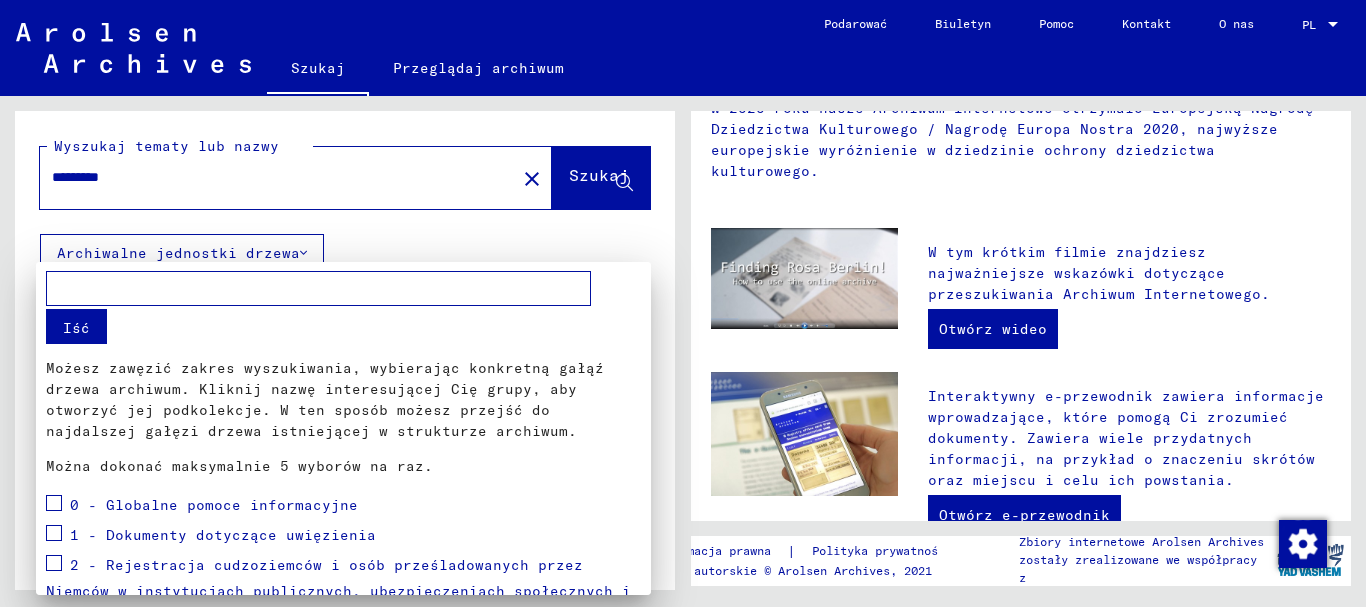 click at bounding box center [683, 303] 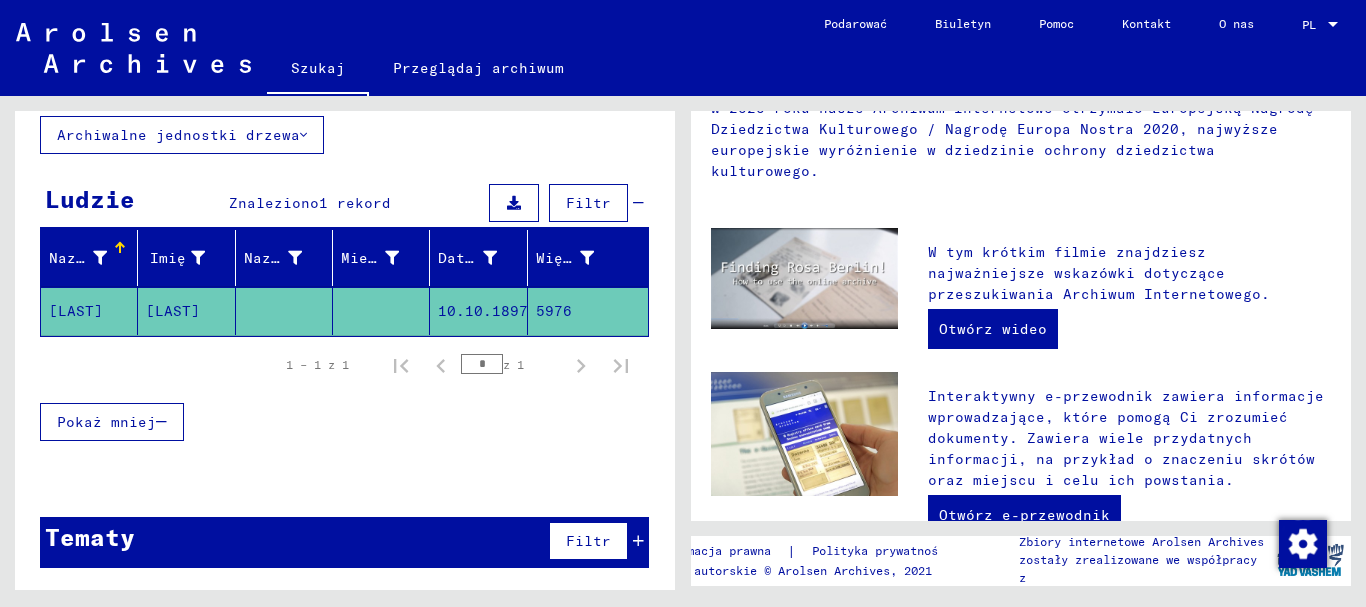 scroll, scrollTop: 0, scrollLeft: 0, axis: both 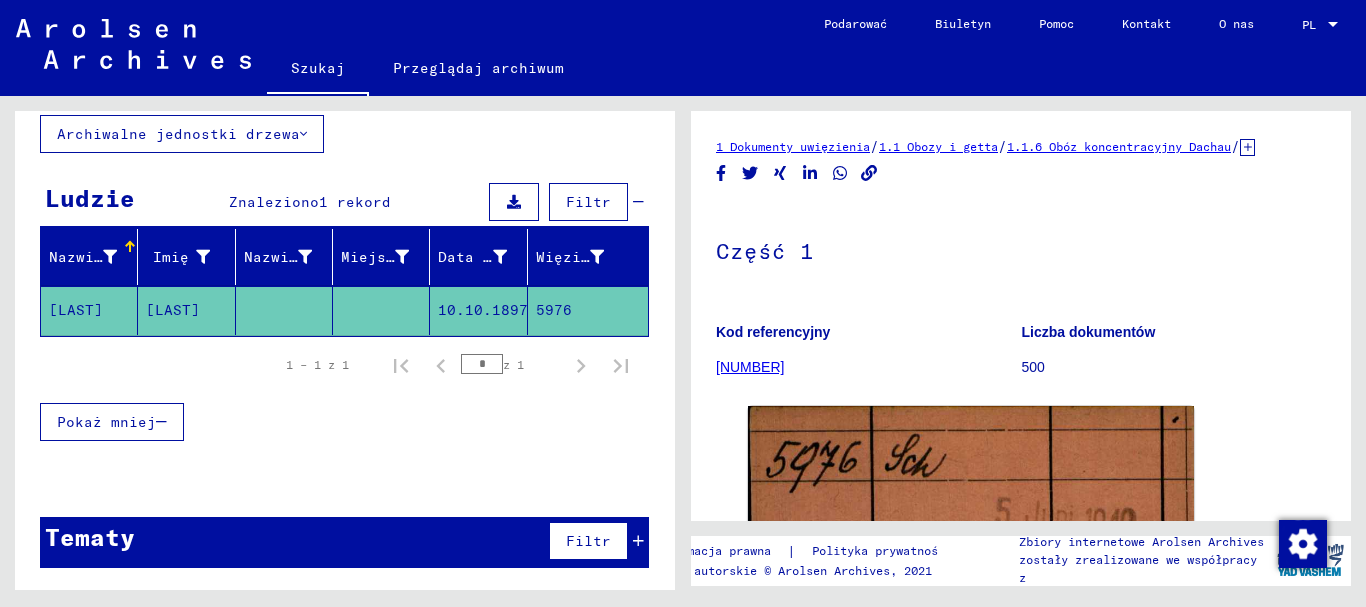 type on "**********" 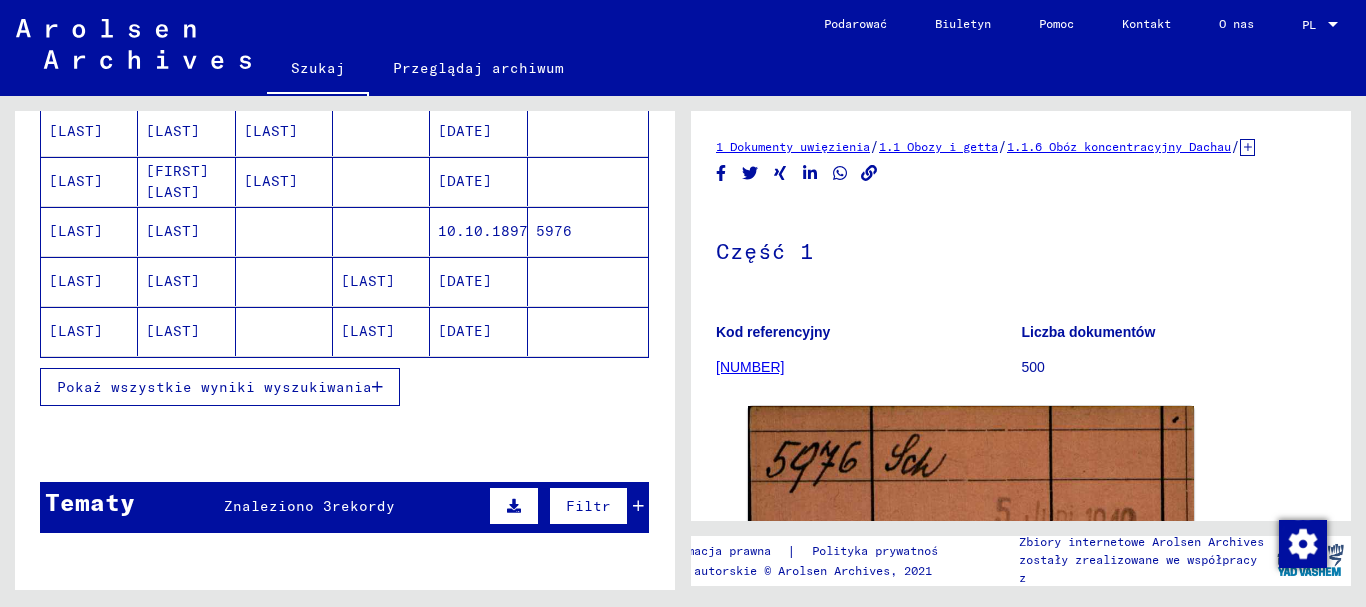 scroll, scrollTop: 300, scrollLeft: 0, axis: vertical 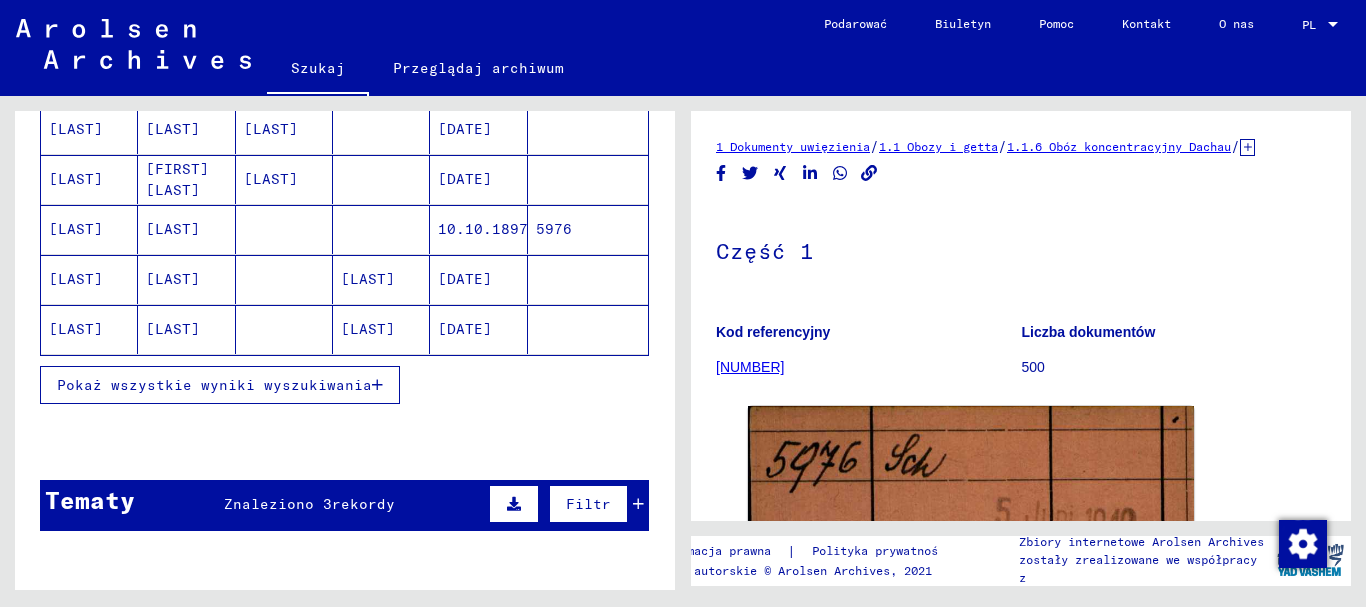 click on "10.10.1897" at bounding box center [465, 279] 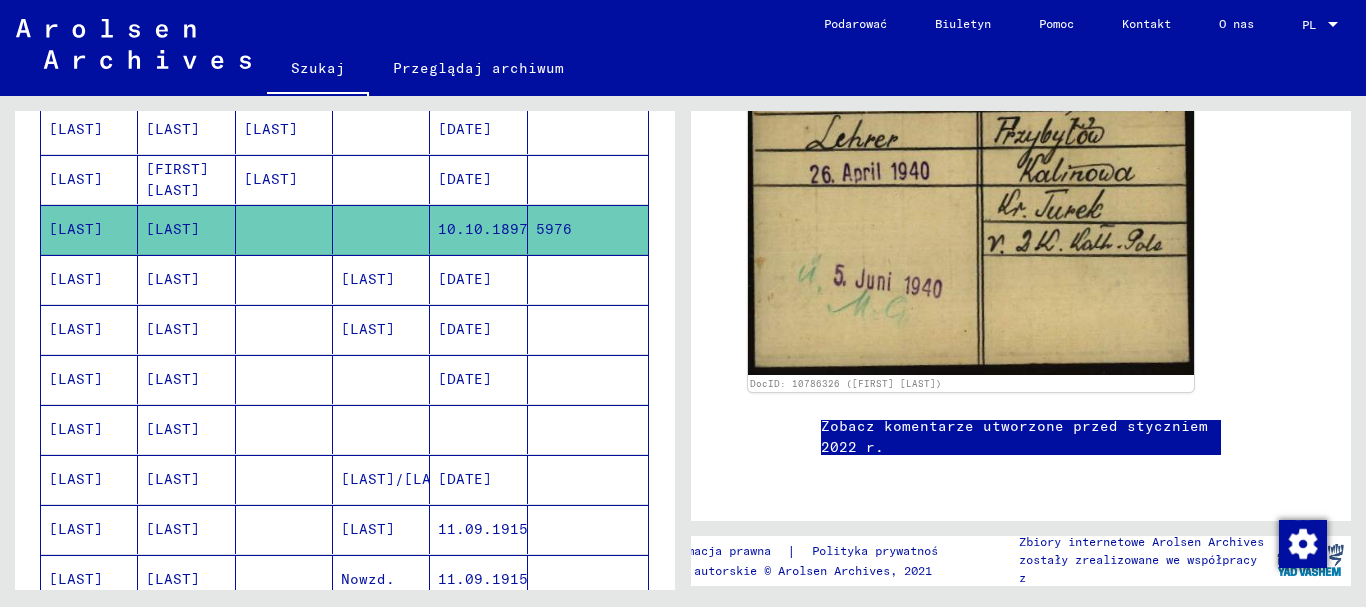 scroll, scrollTop: 531, scrollLeft: 0, axis: vertical 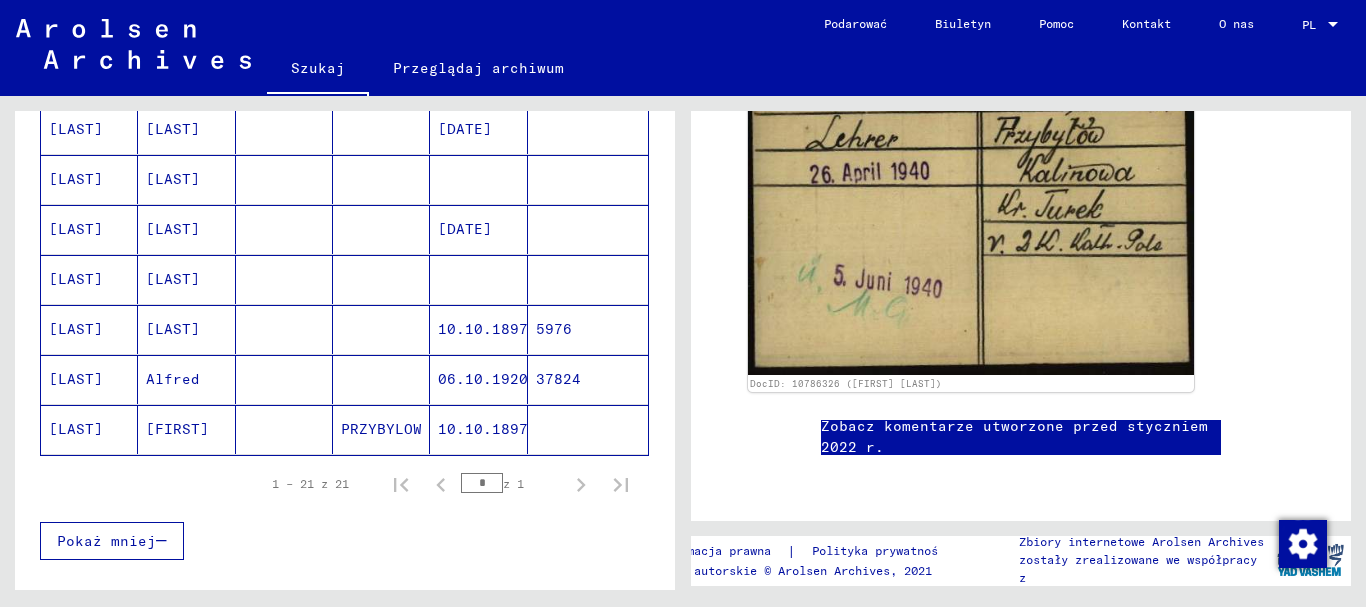 click on "10.10.1897" 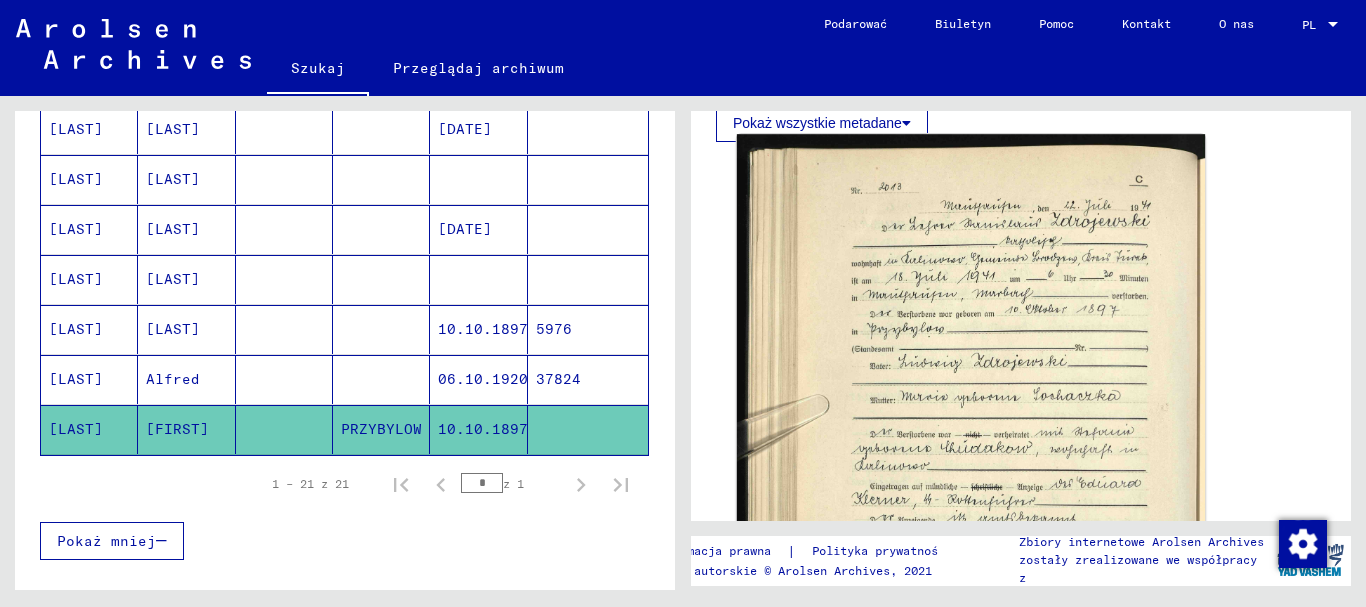 scroll, scrollTop: 400, scrollLeft: 0, axis: vertical 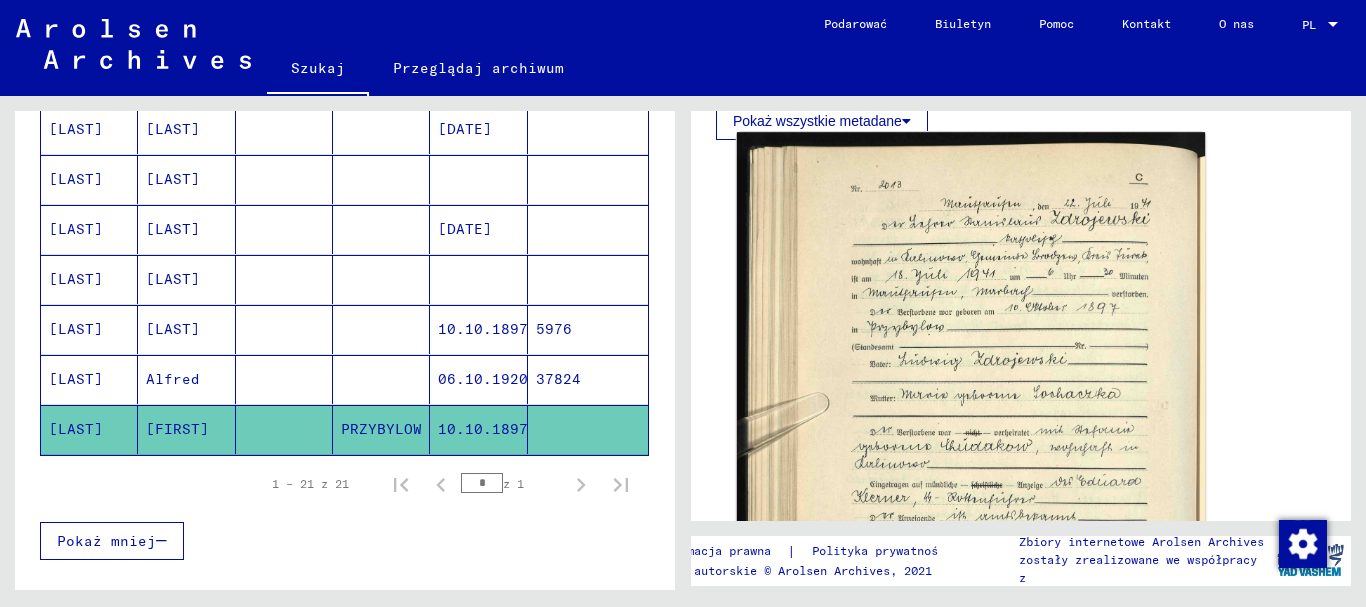 click 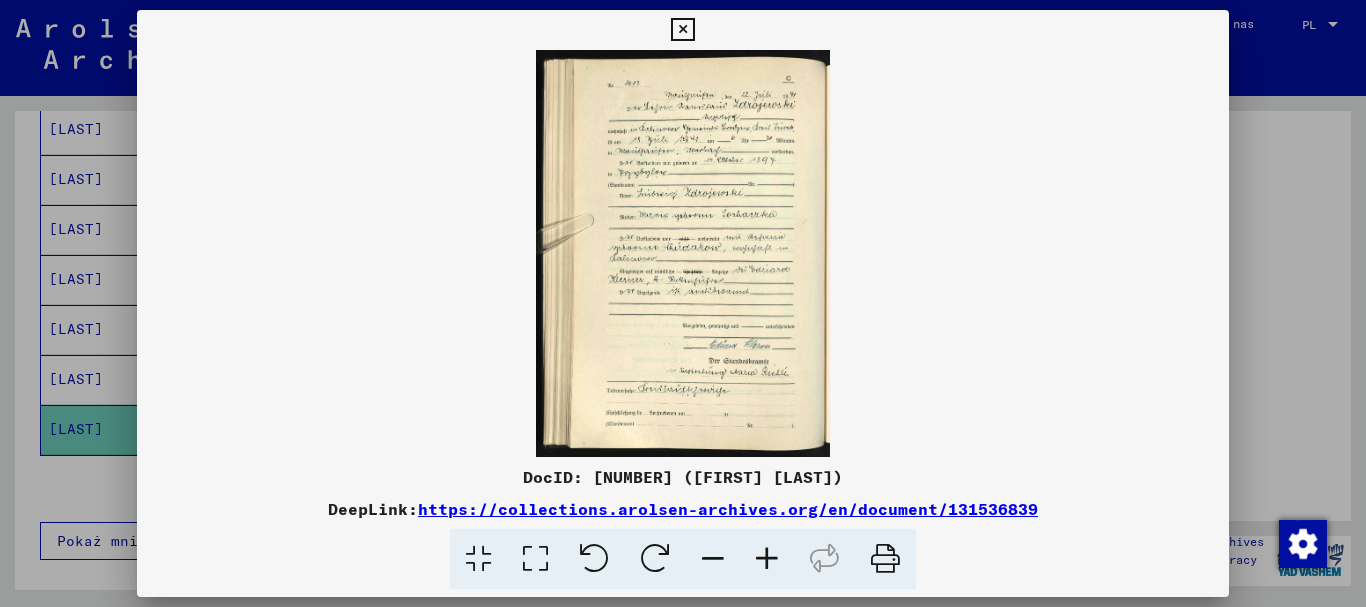 click at bounding box center (767, 559) 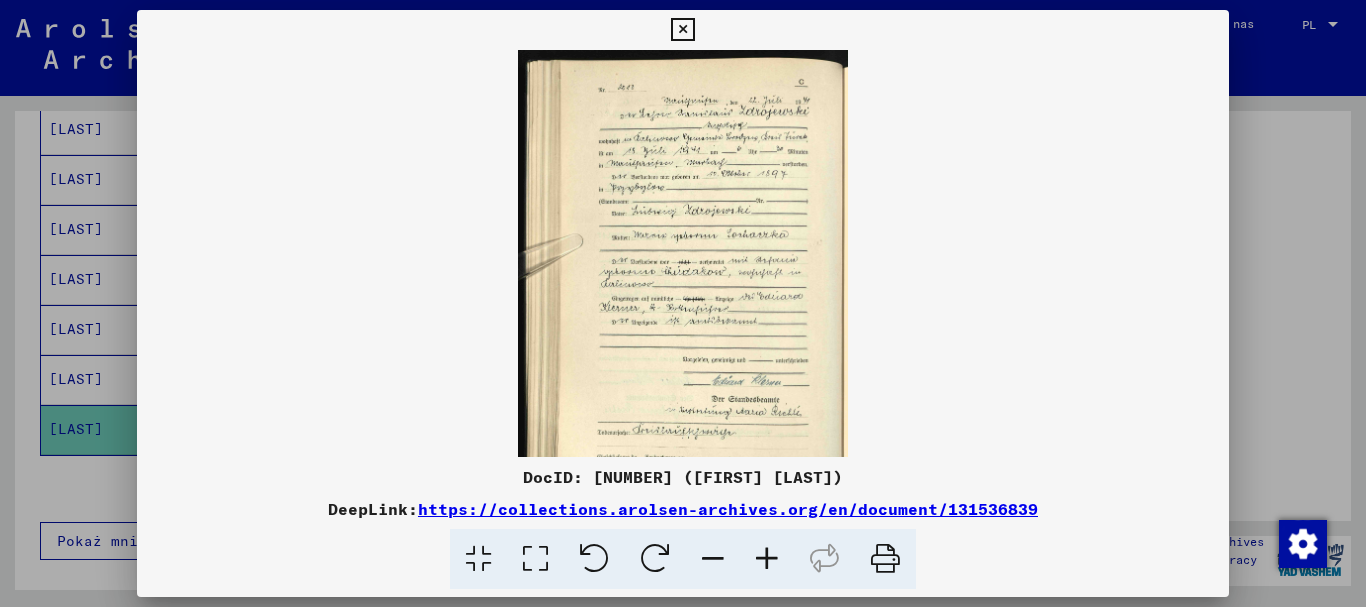 click at bounding box center (767, 559) 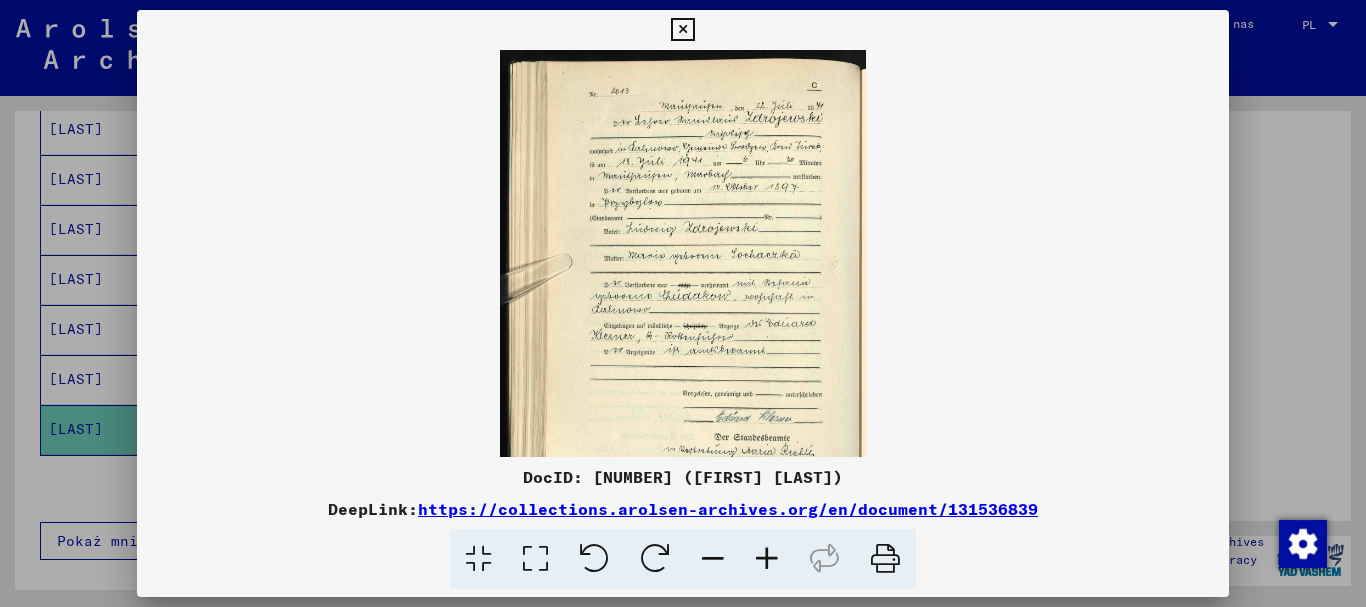 click at bounding box center [767, 559] 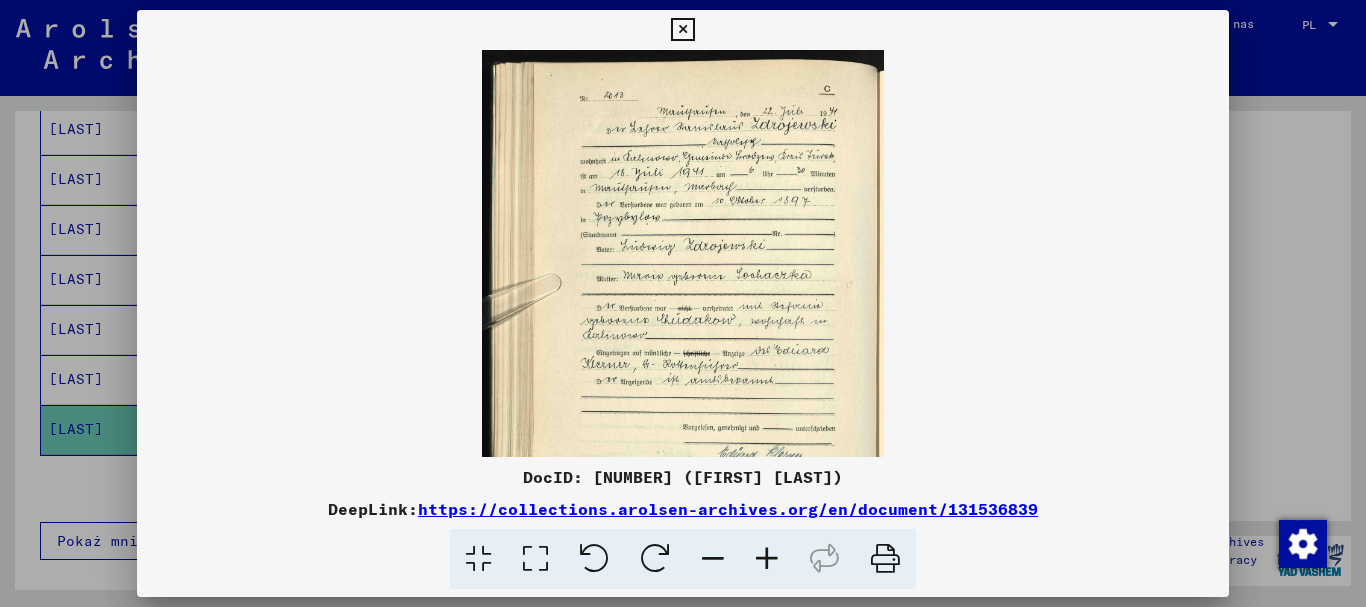 click at bounding box center (767, 559) 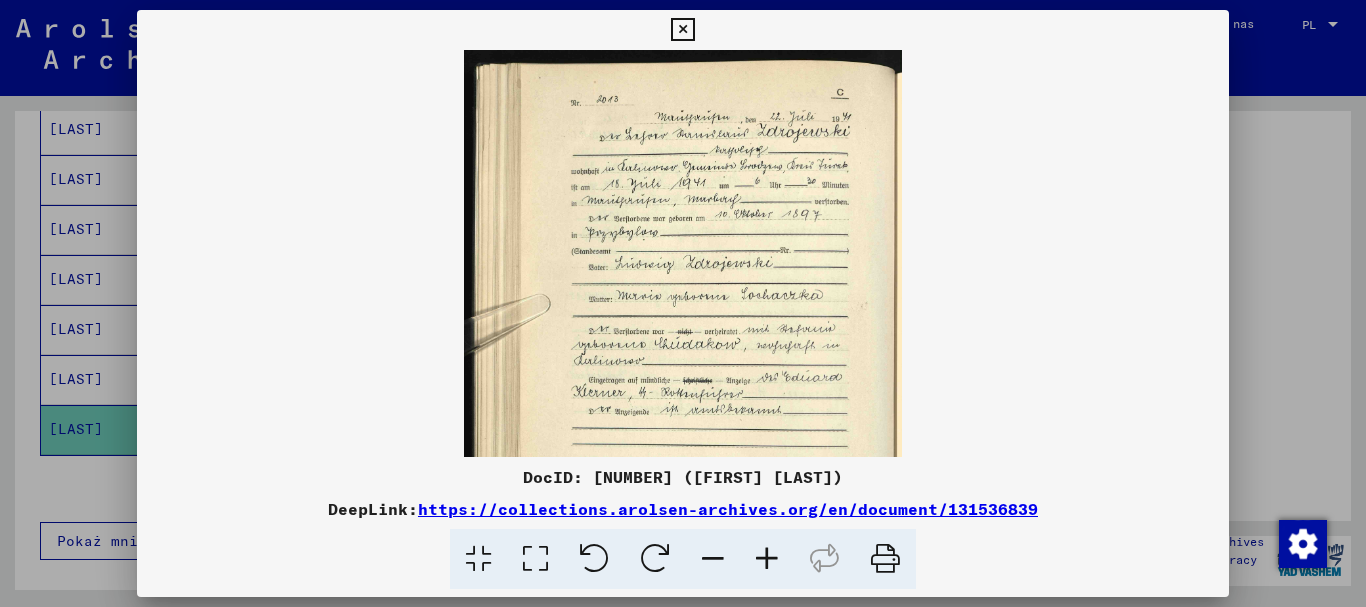 click at bounding box center [767, 559] 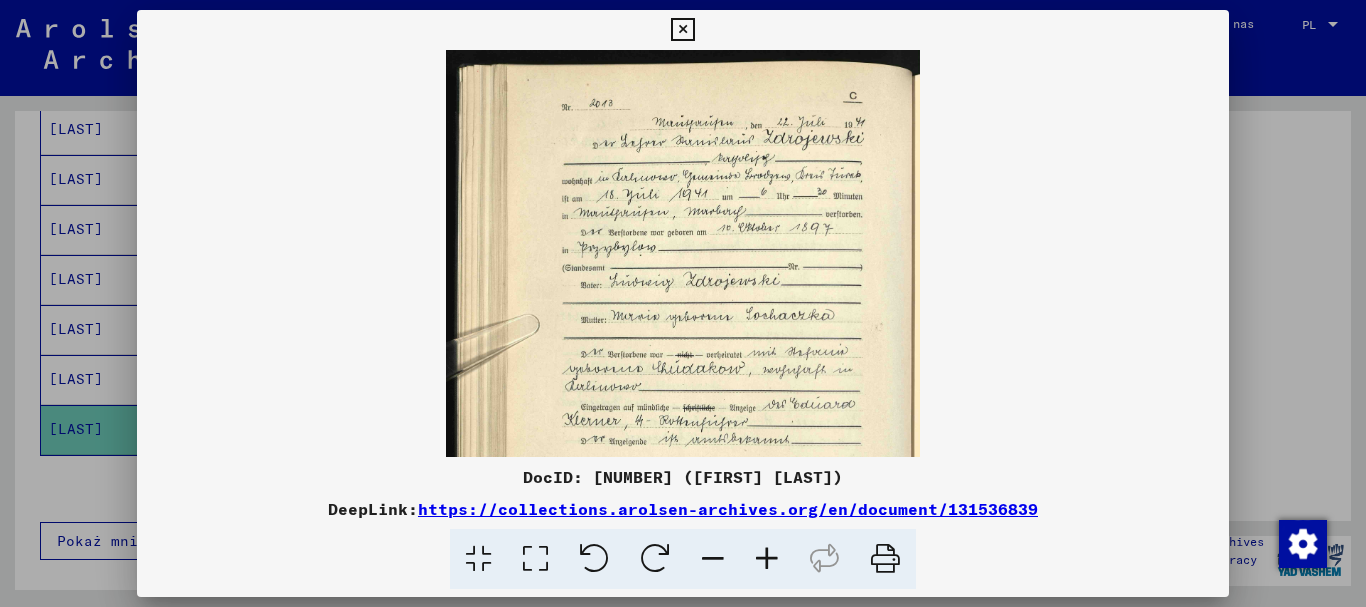 click at bounding box center (767, 559) 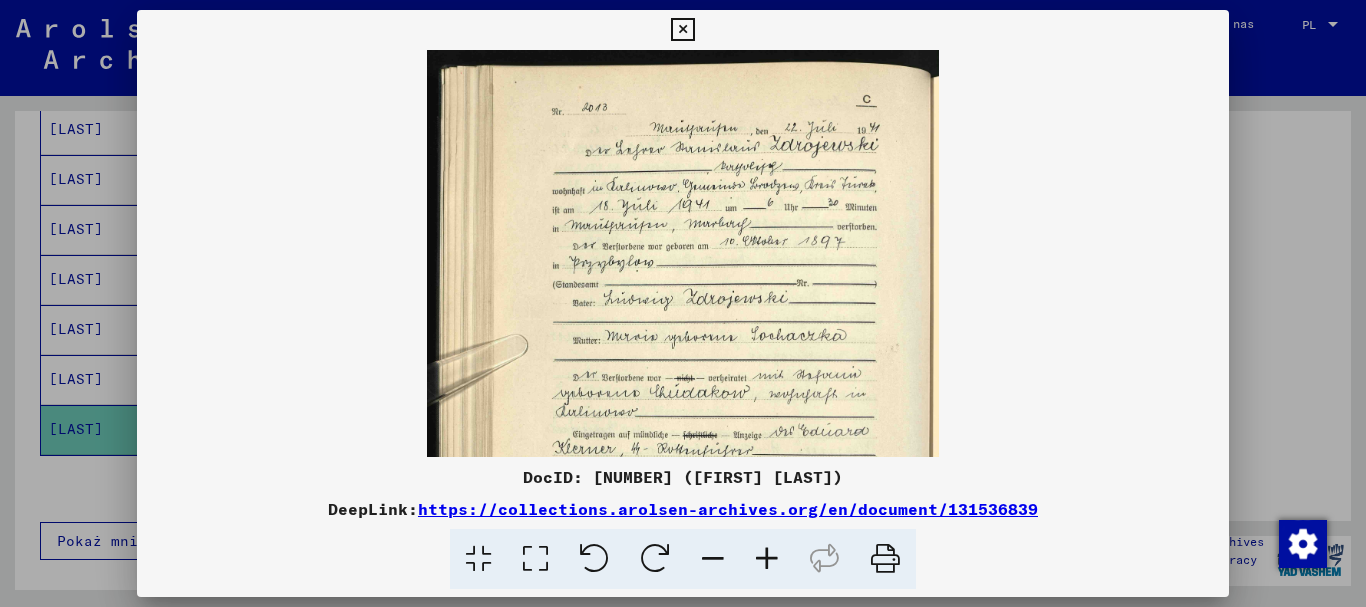 click at bounding box center [767, 559] 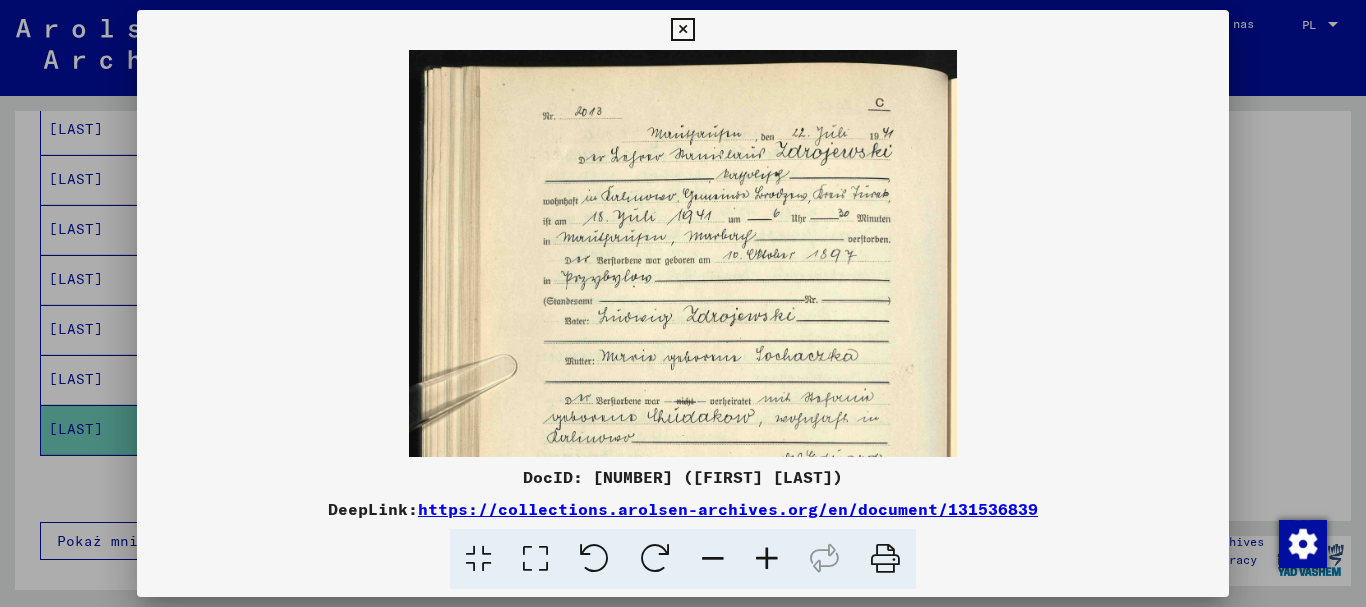 click at bounding box center (682, 30) 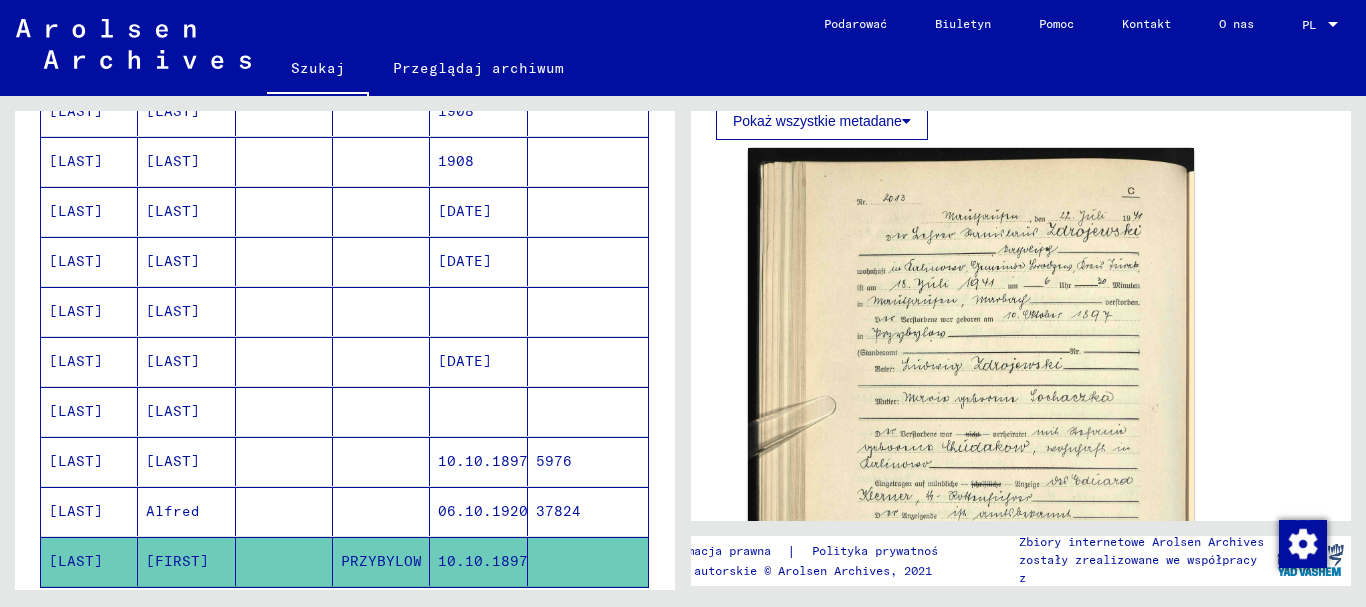 scroll, scrollTop: 900, scrollLeft: 0, axis: vertical 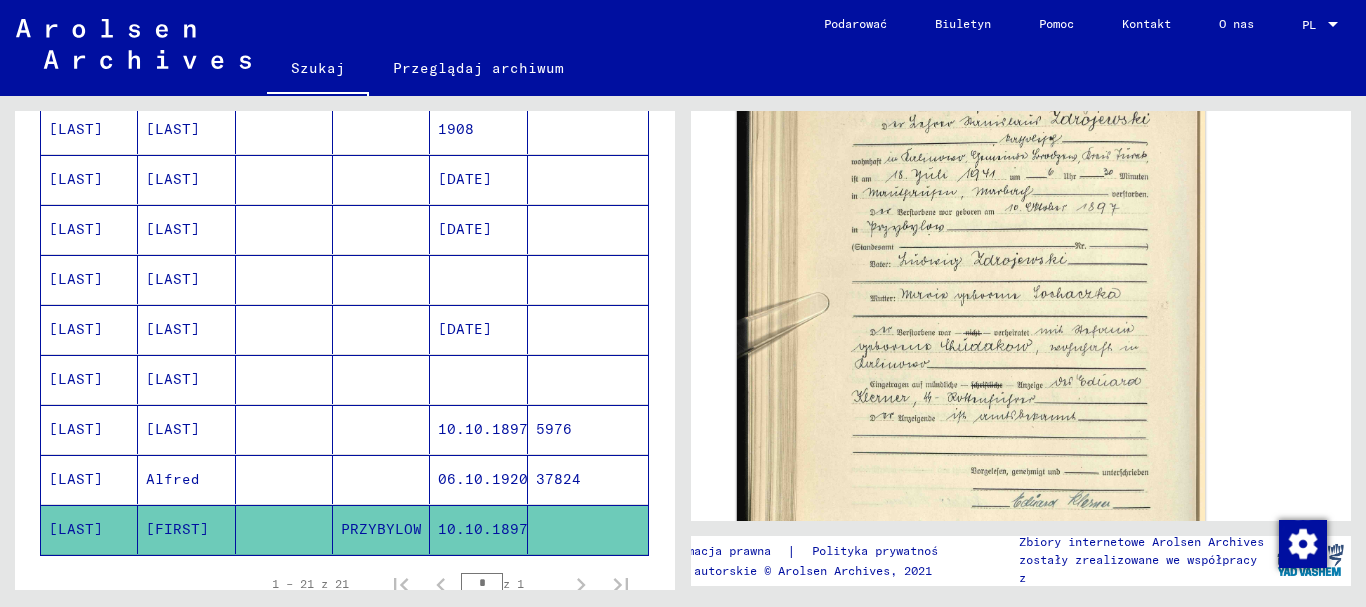 click 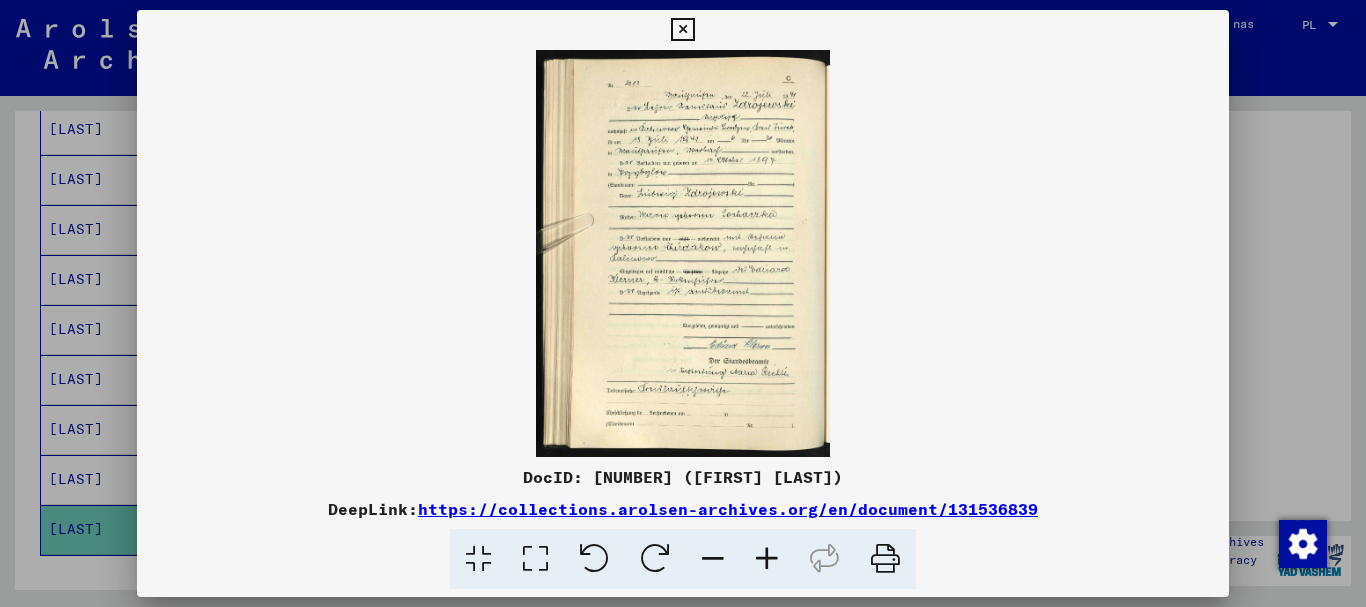 click at bounding box center [767, 559] 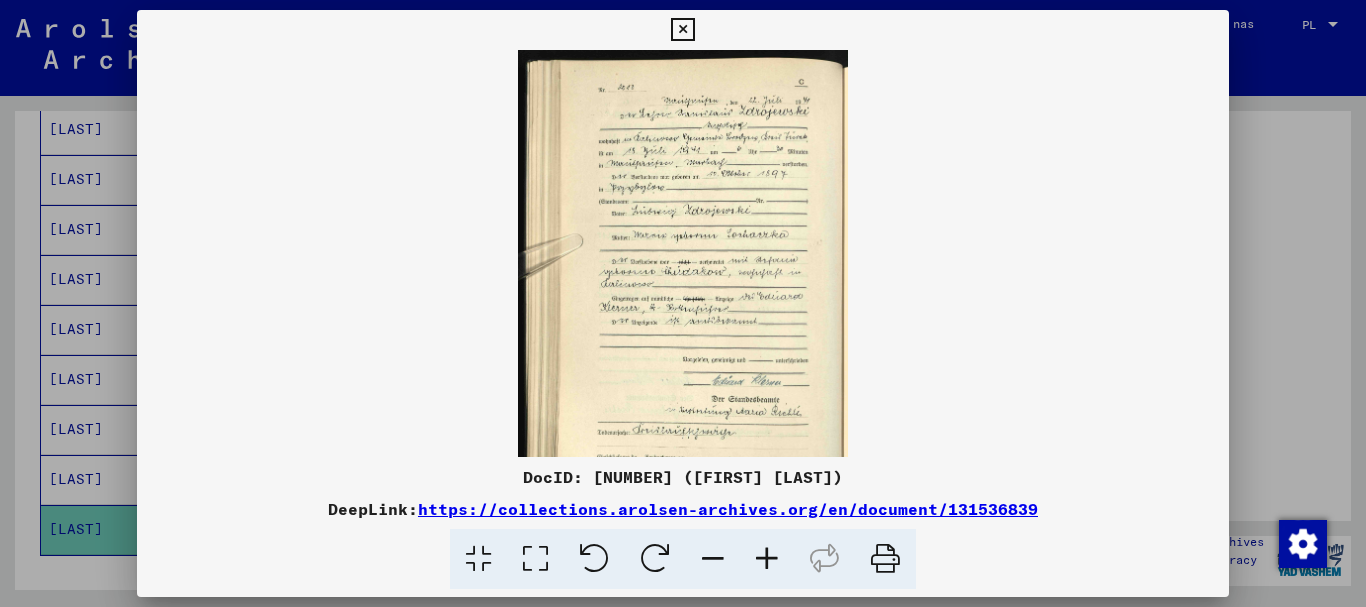 click at bounding box center [767, 559] 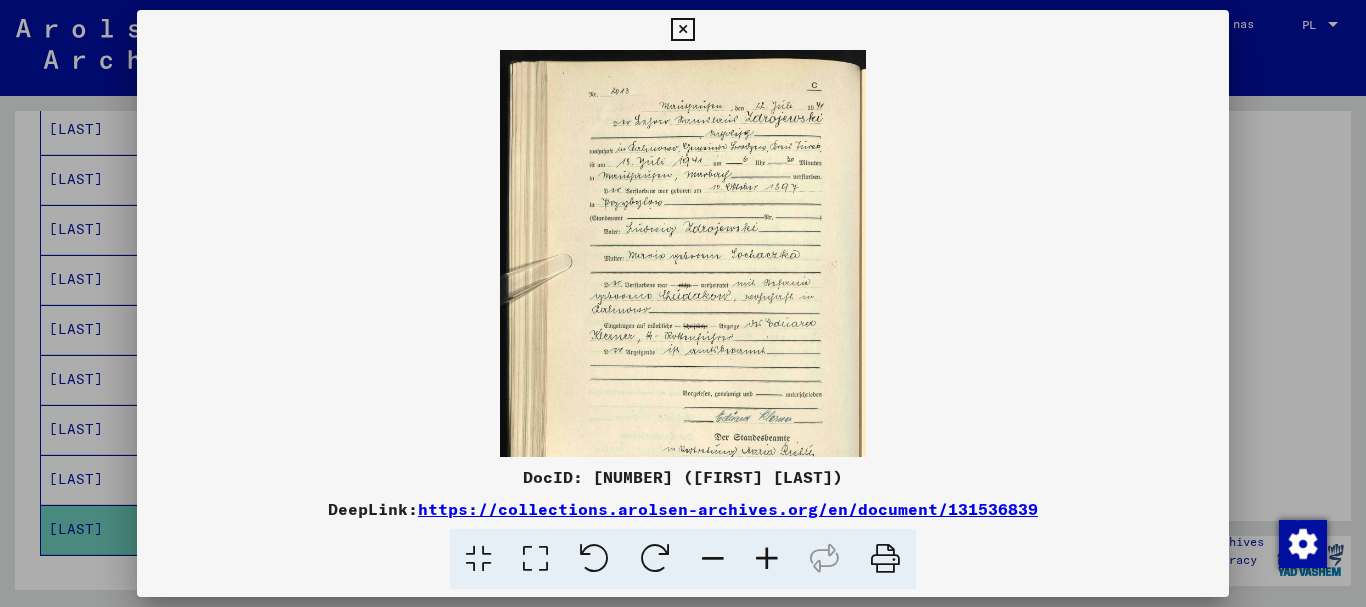 click at bounding box center (767, 559) 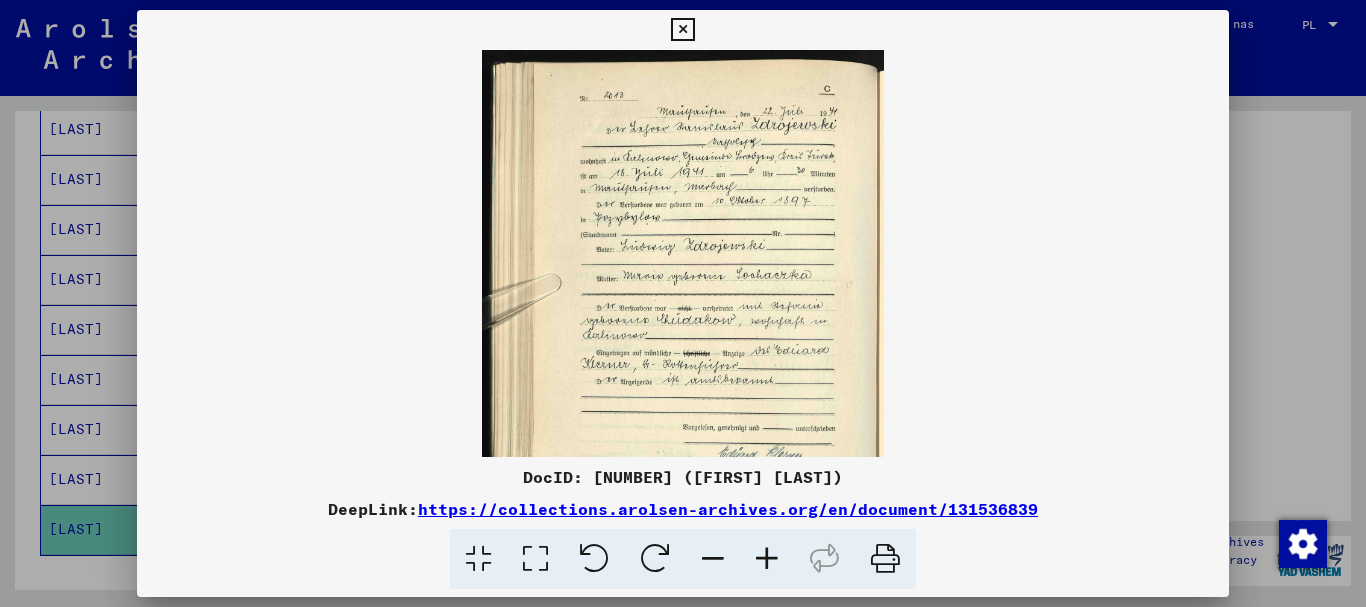 click at bounding box center [767, 559] 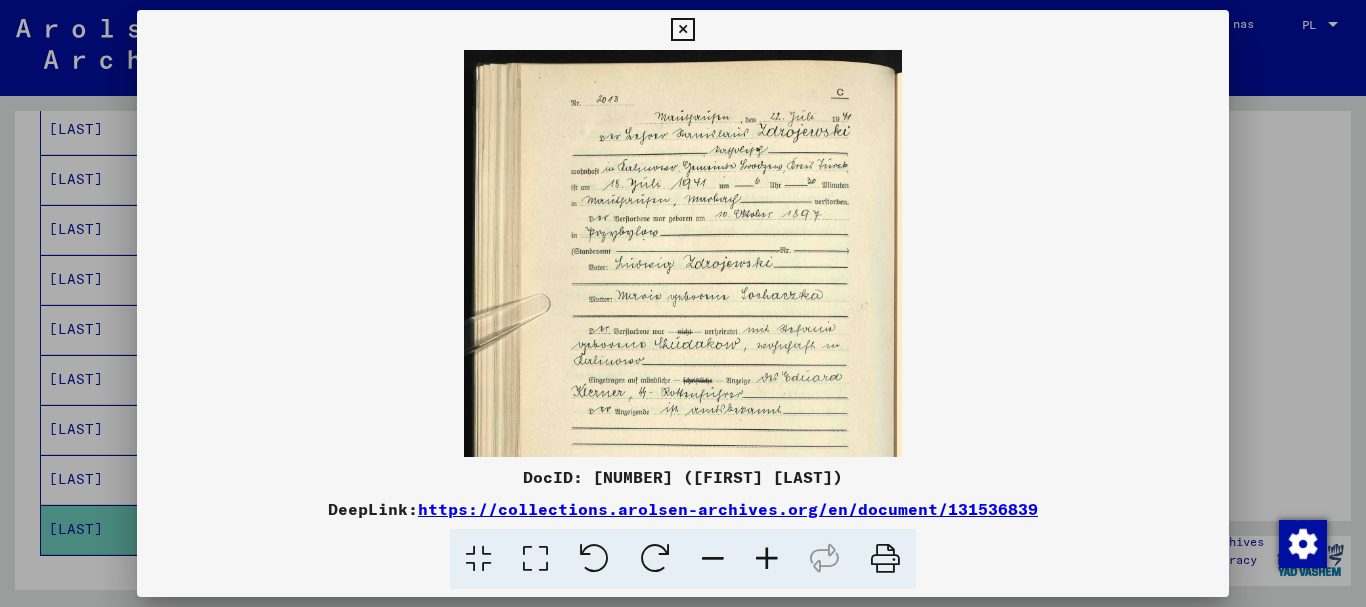click at bounding box center (767, 559) 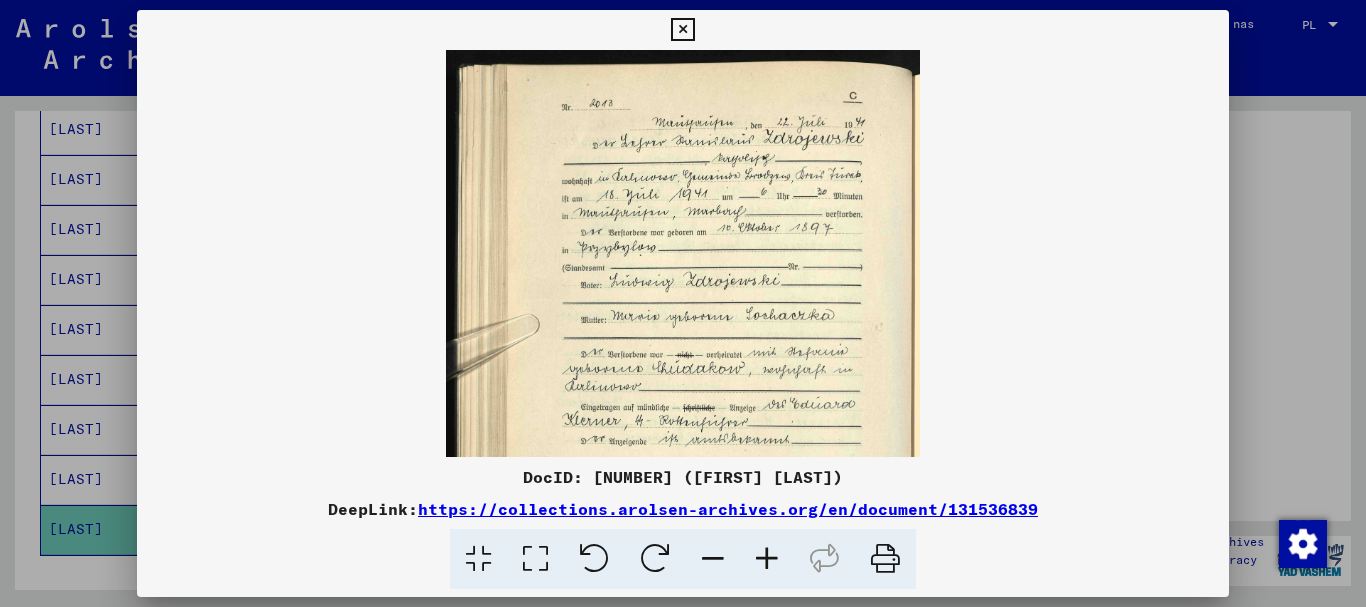 click at bounding box center [767, 559] 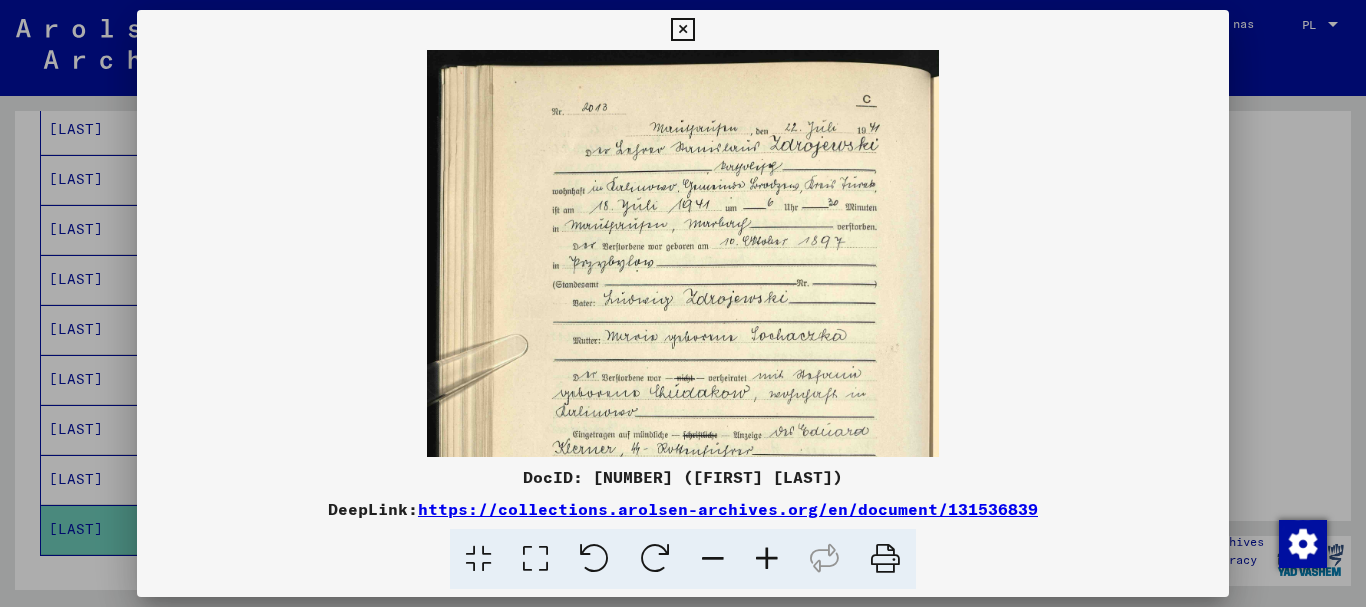 click at bounding box center [767, 559] 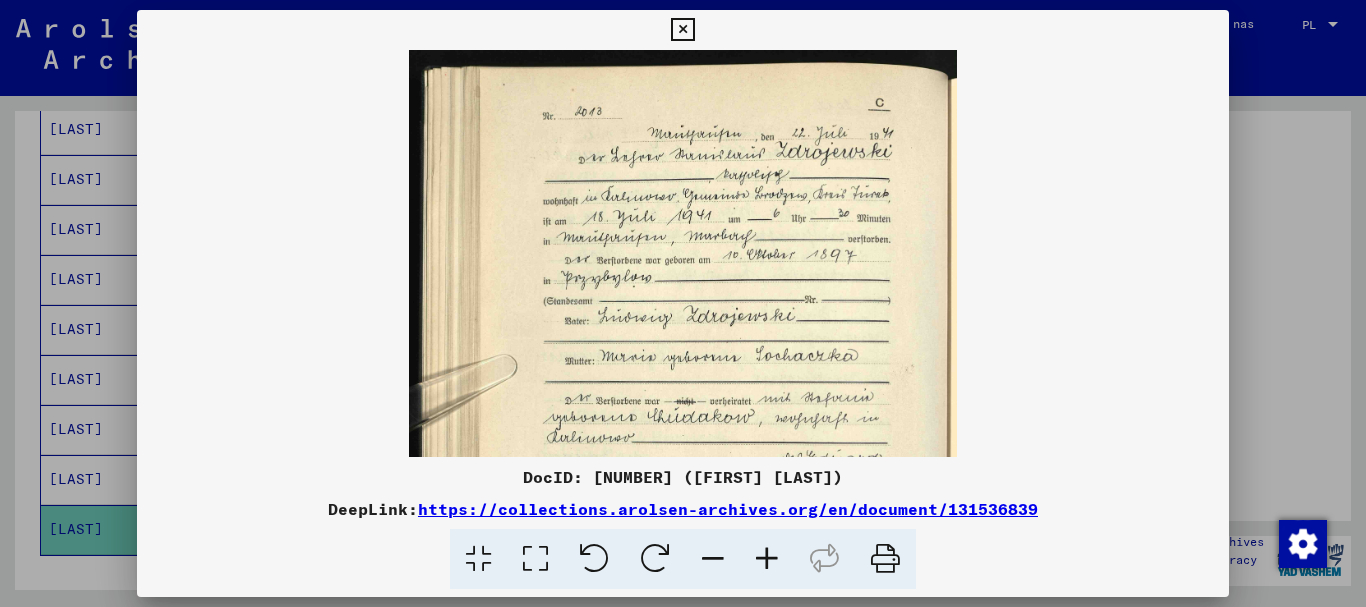click at bounding box center (767, 559) 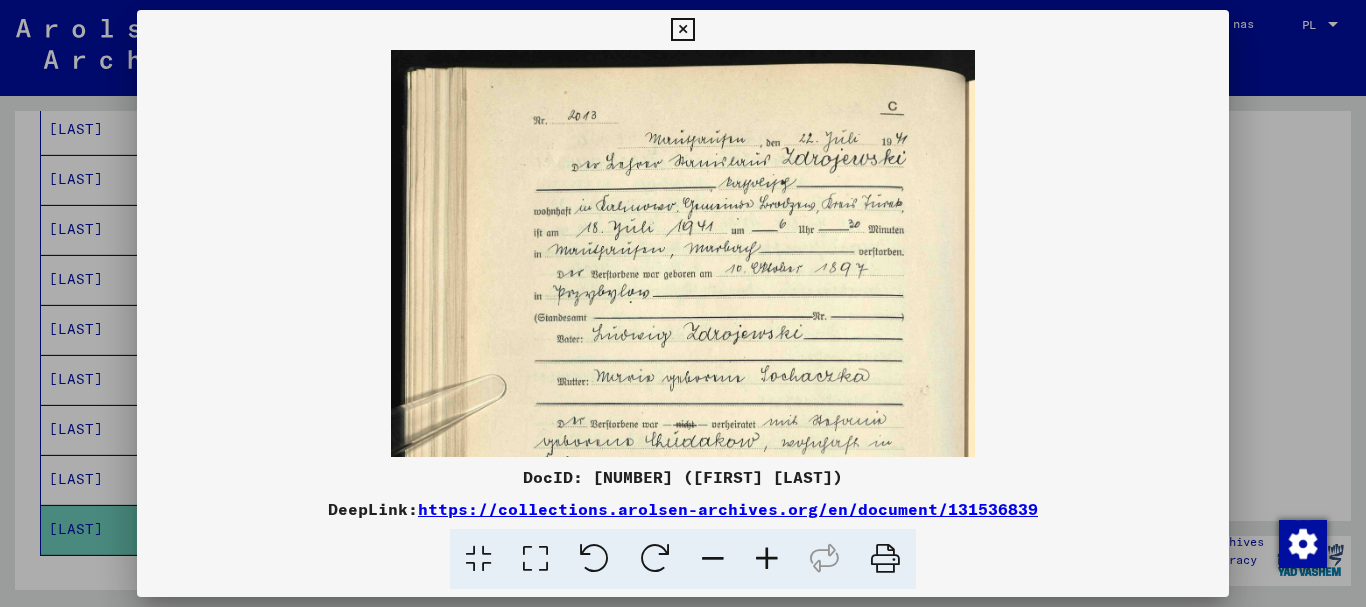click at bounding box center [767, 559] 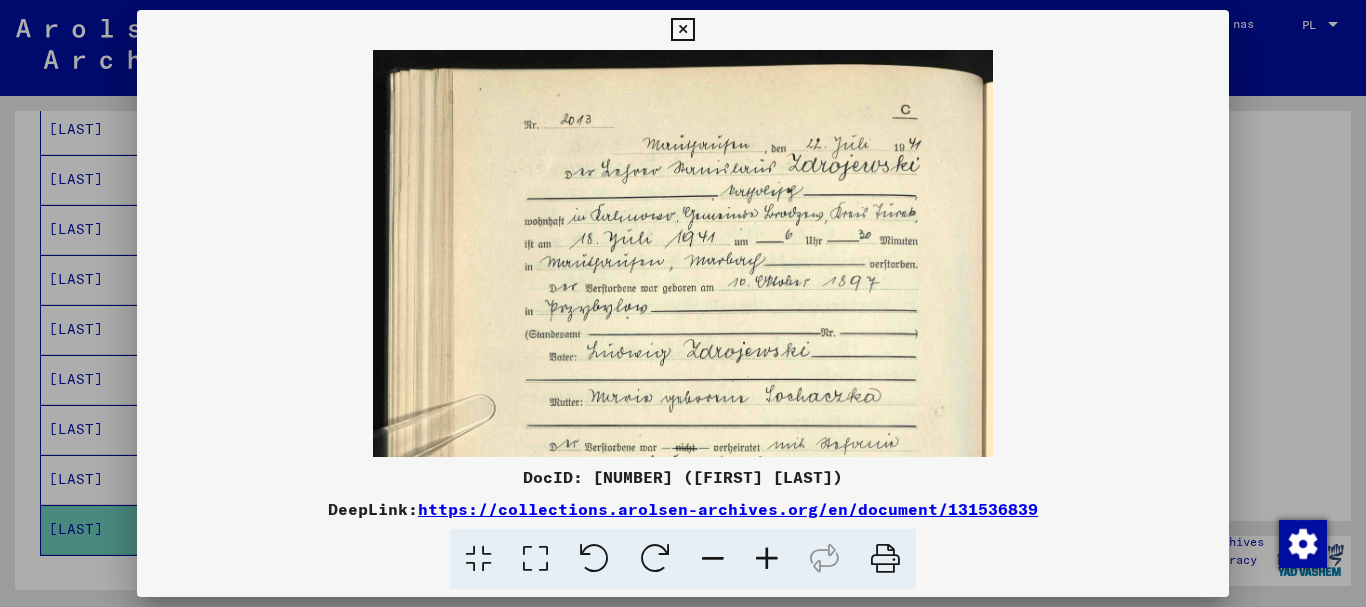 click at bounding box center (767, 559) 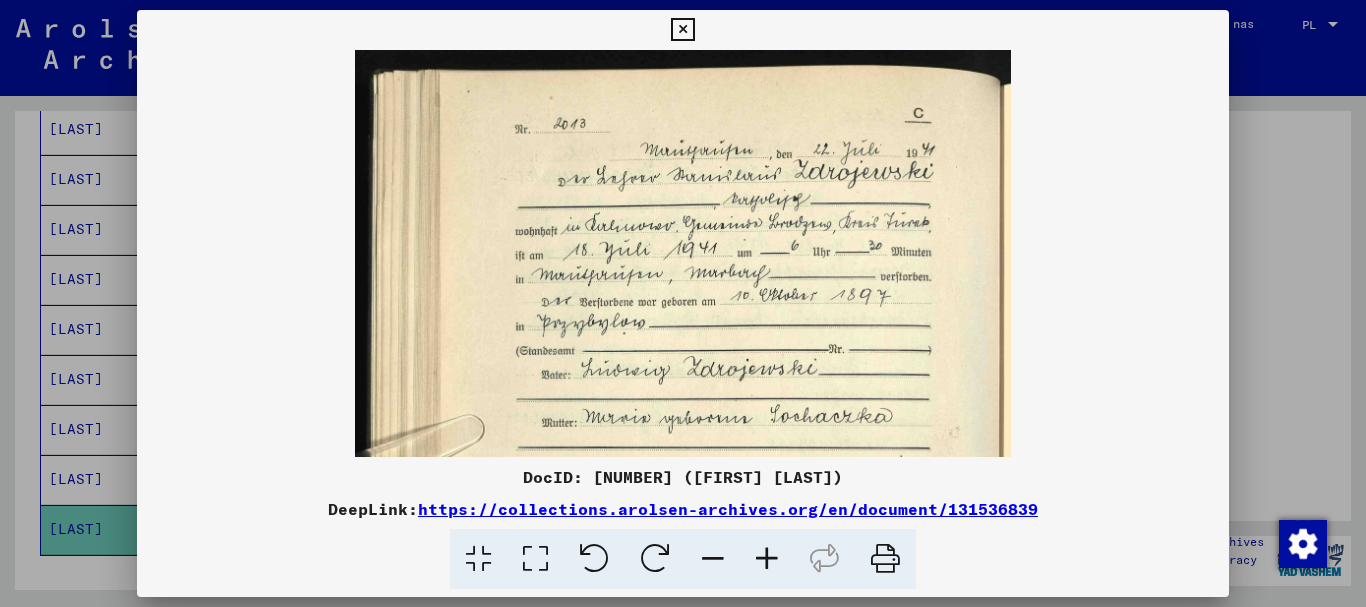 click at bounding box center [767, 559] 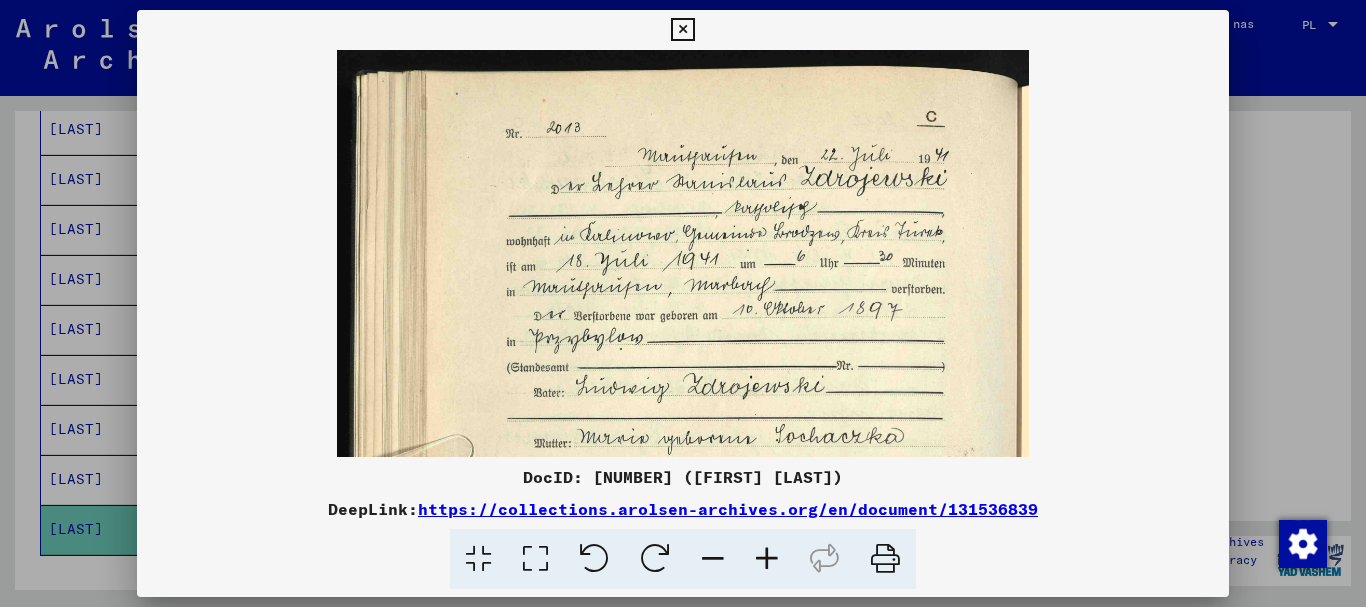 click at bounding box center [767, 559] 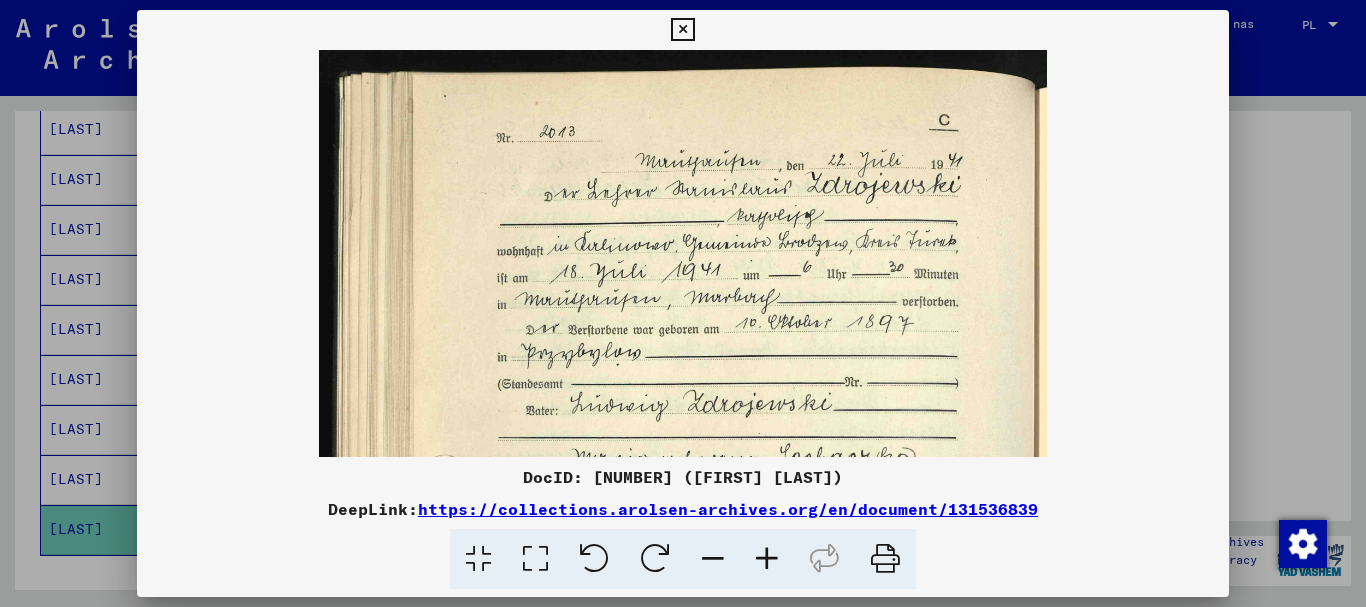 click at bounding box center (767, 559) 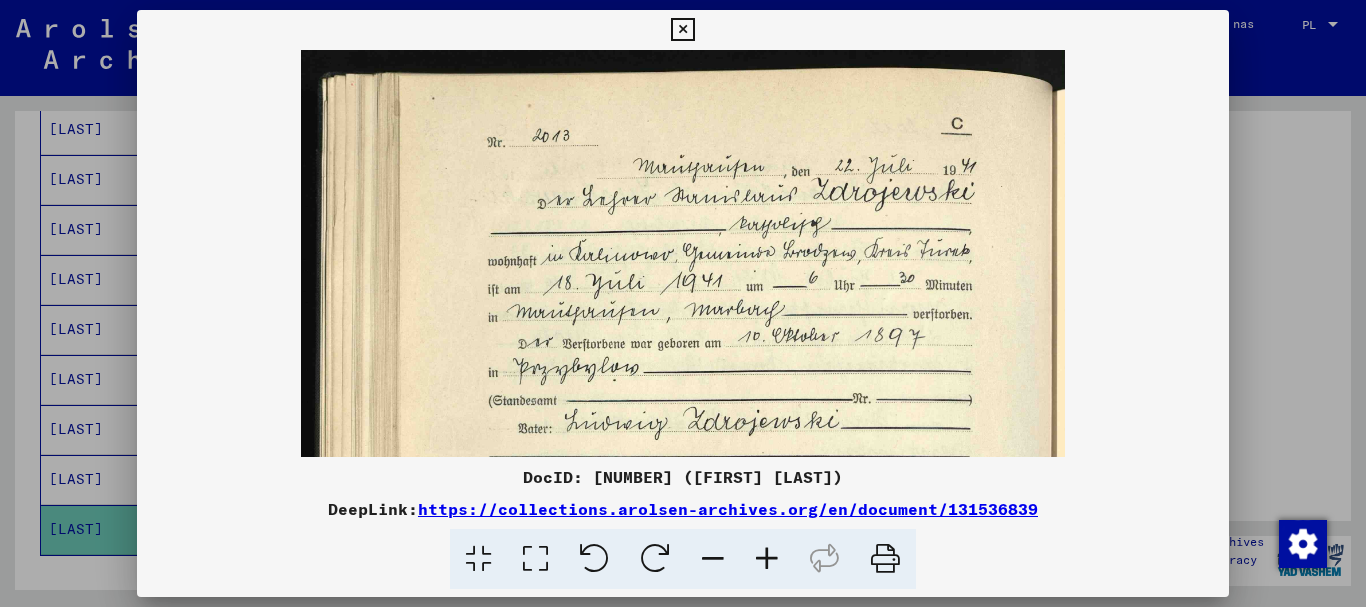 click at bounding box center [767, 559] 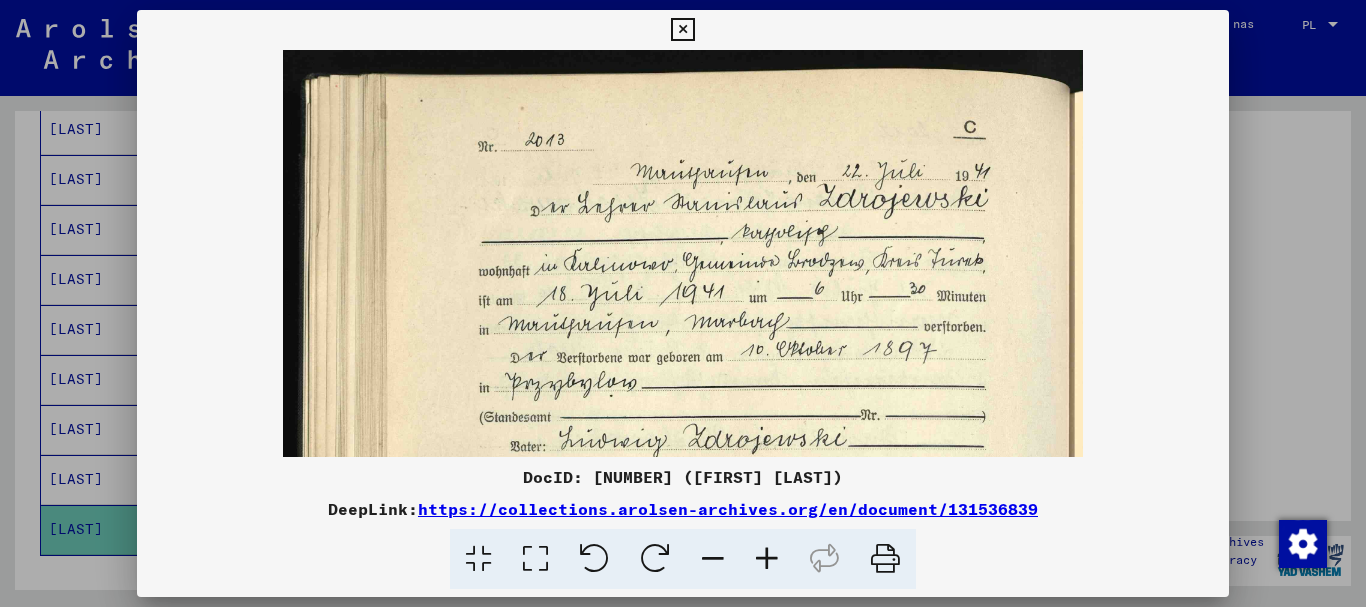 click at bounding box center (767, 559) 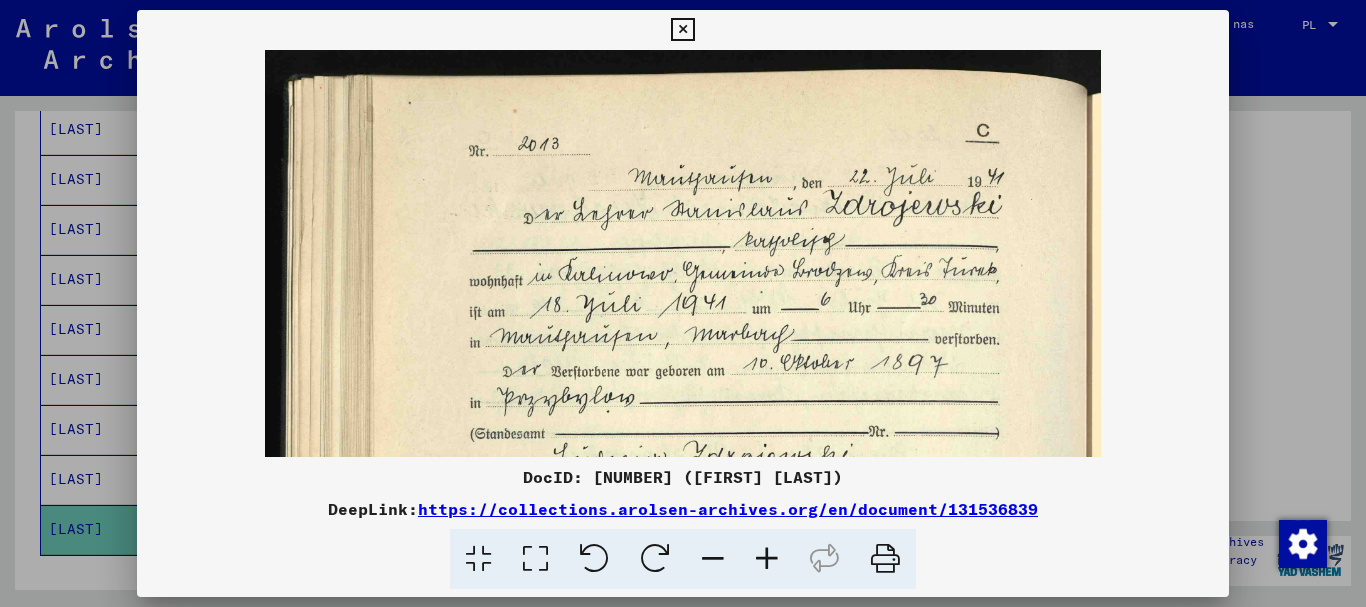 click at bounding box center [767, 559] 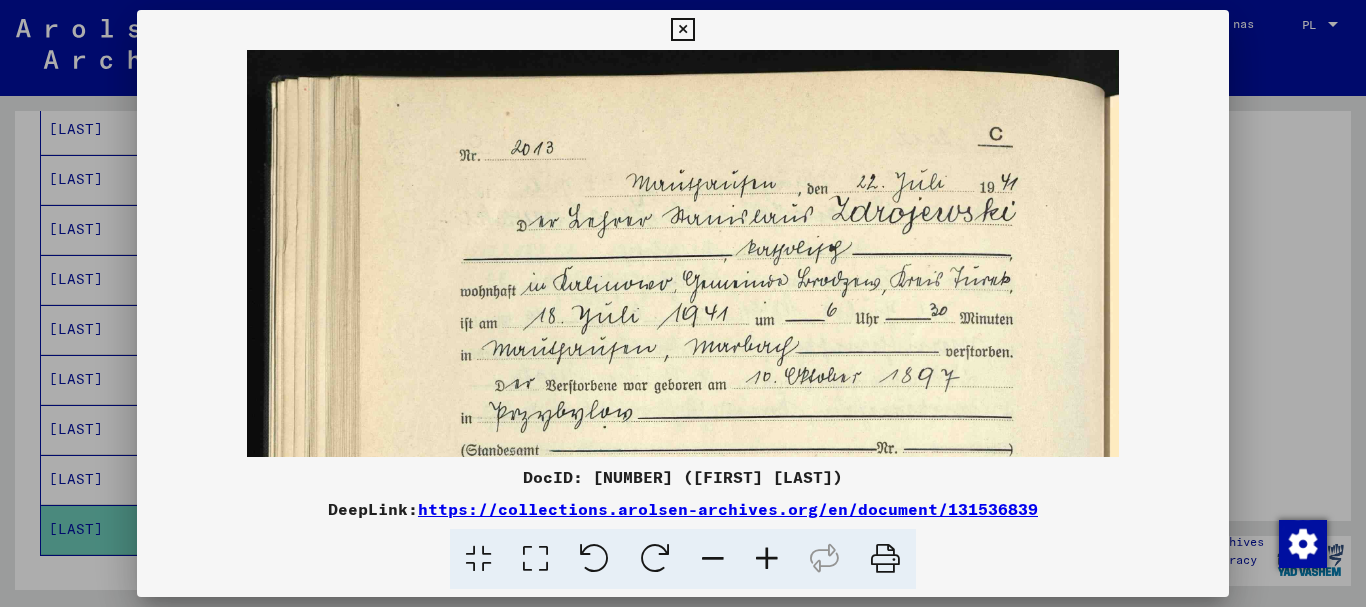 click at bounding box center (767, 559) 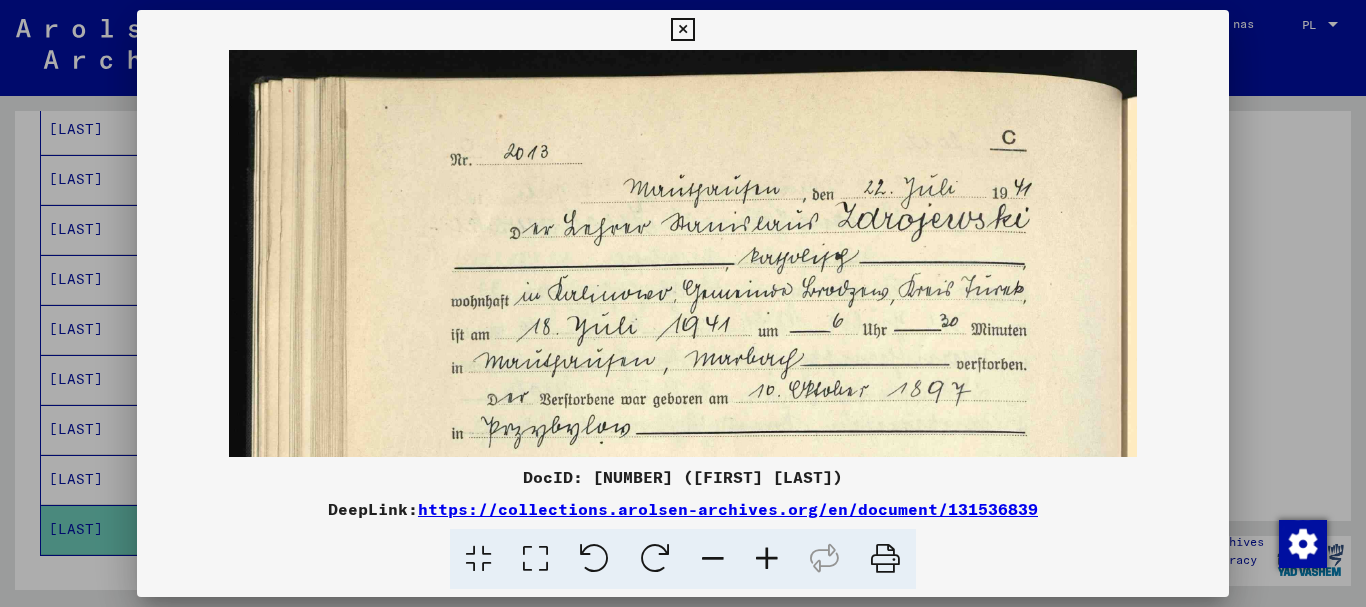 click at bounding box center (767, 559) 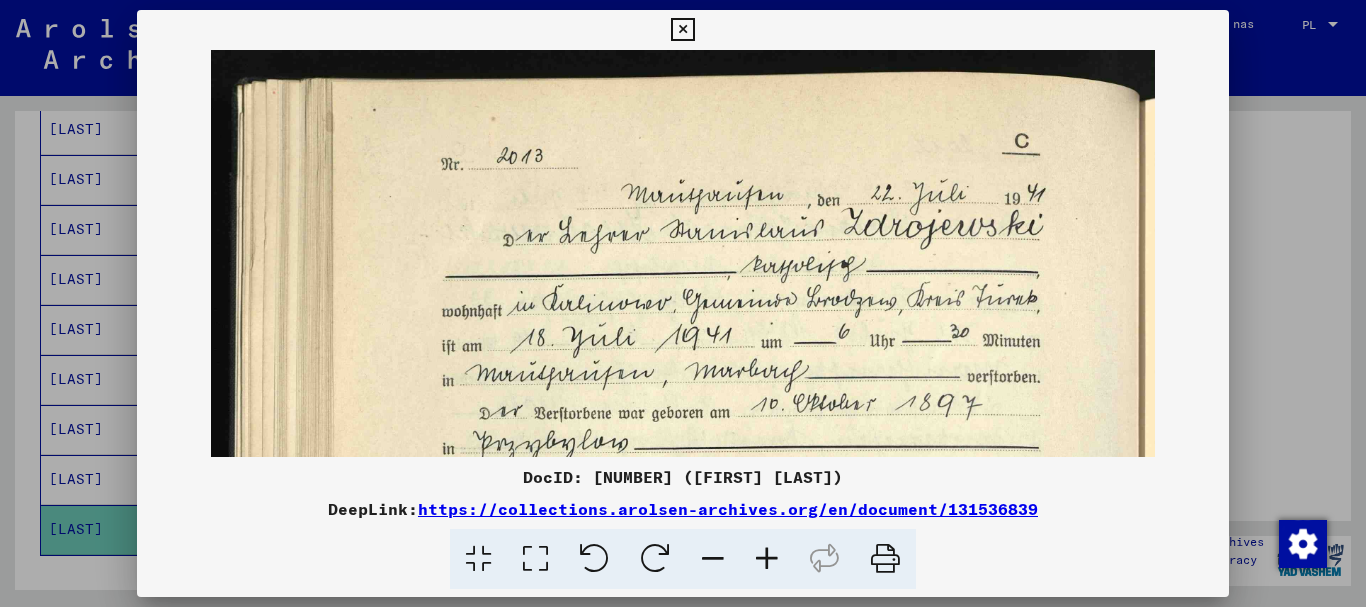 click at bounding box center (767, 559) 